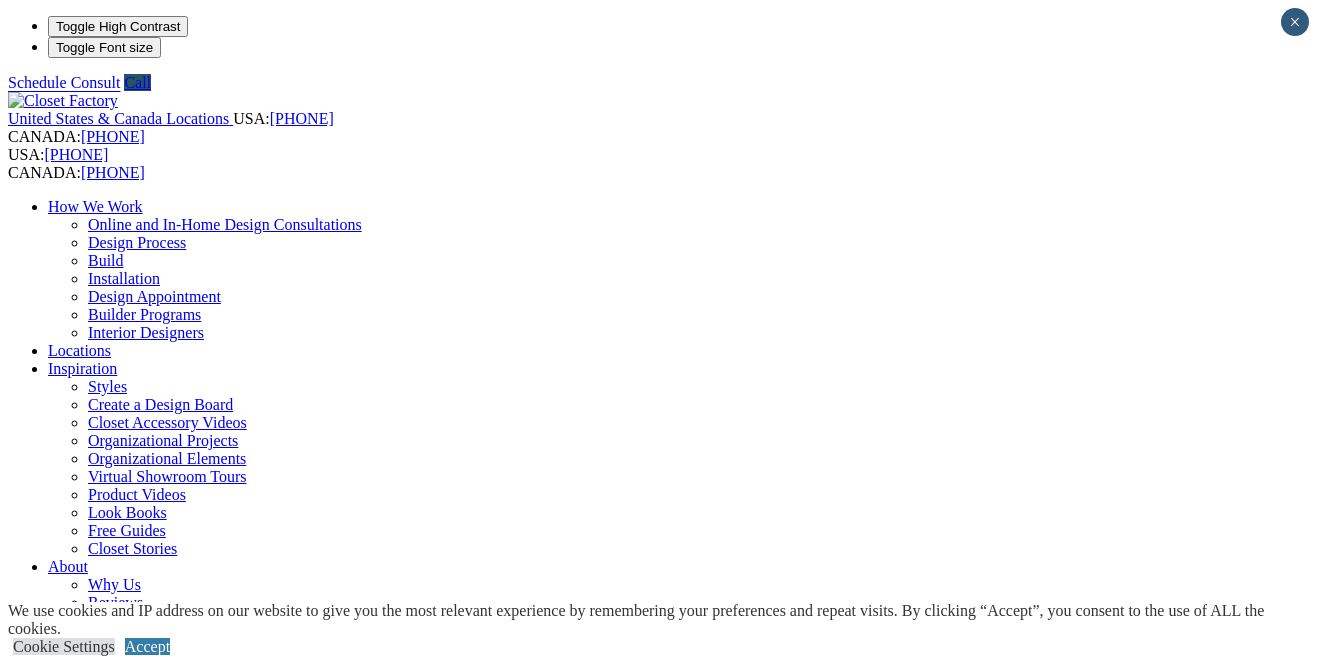 scroll, scrollTop: 0, scrollLeft: 0, axis: both 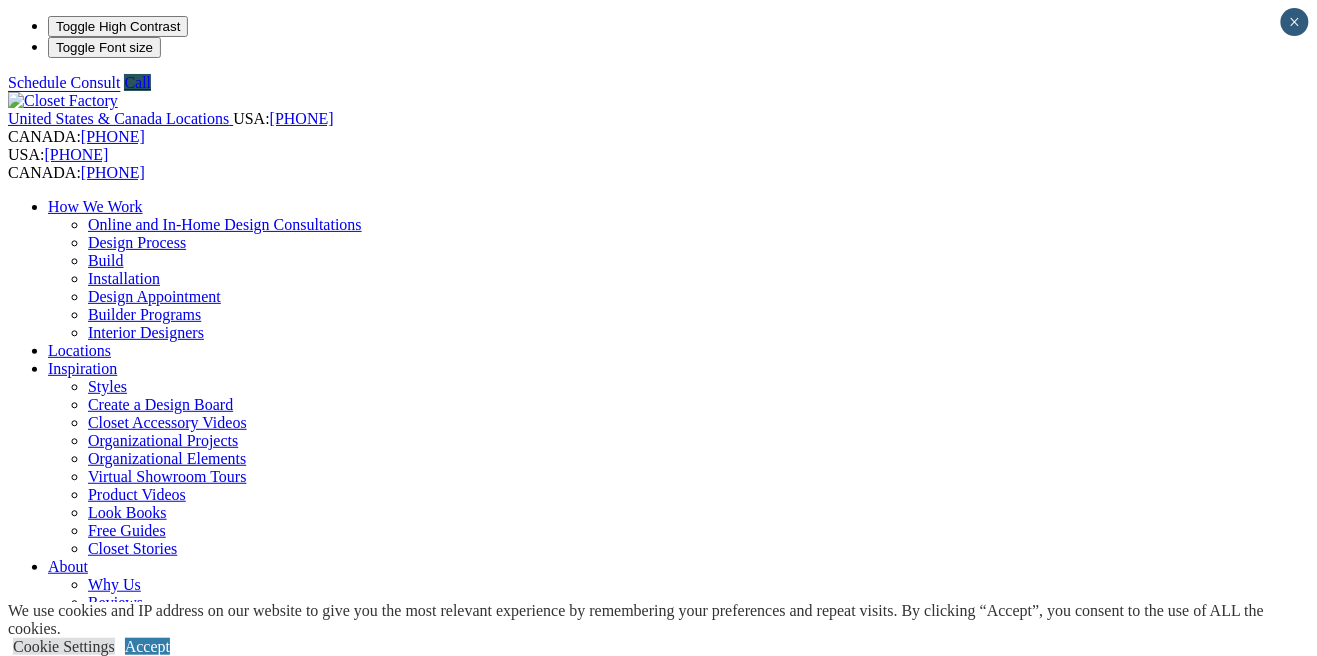 click on "Garage" at bounding box center (71, 1012) 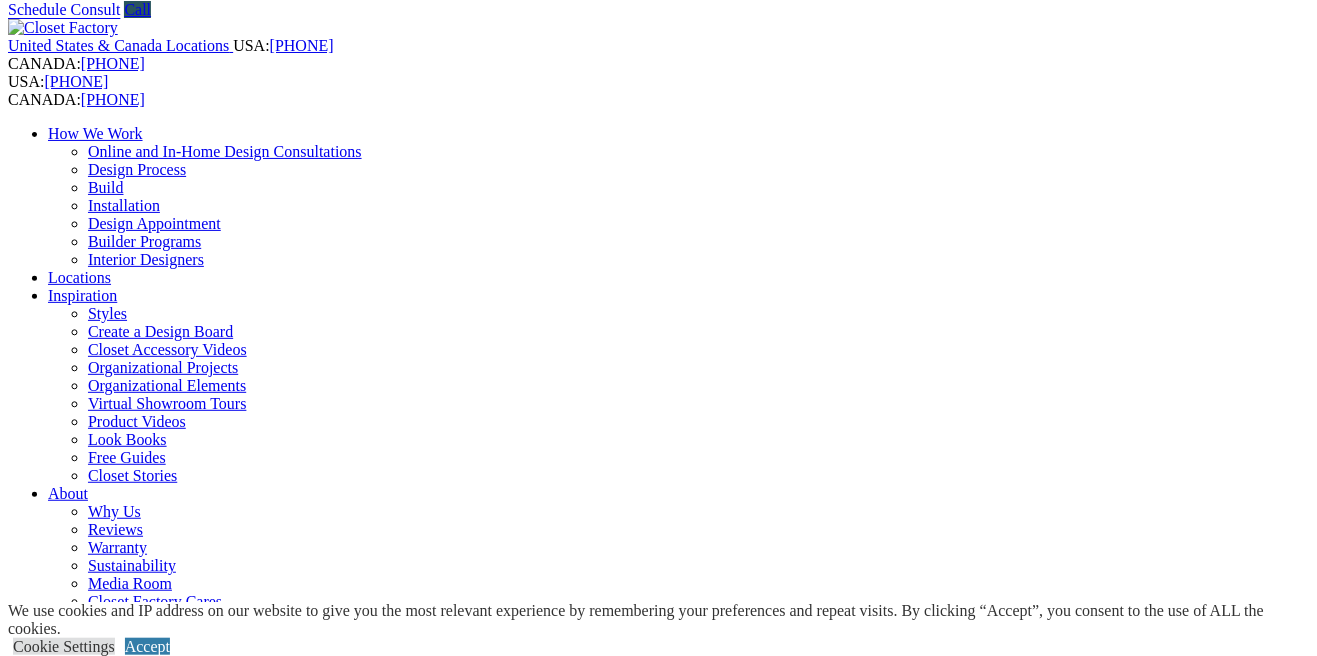 scroll, scrollTop: 277, scrollLeft: 0, axis: vertical 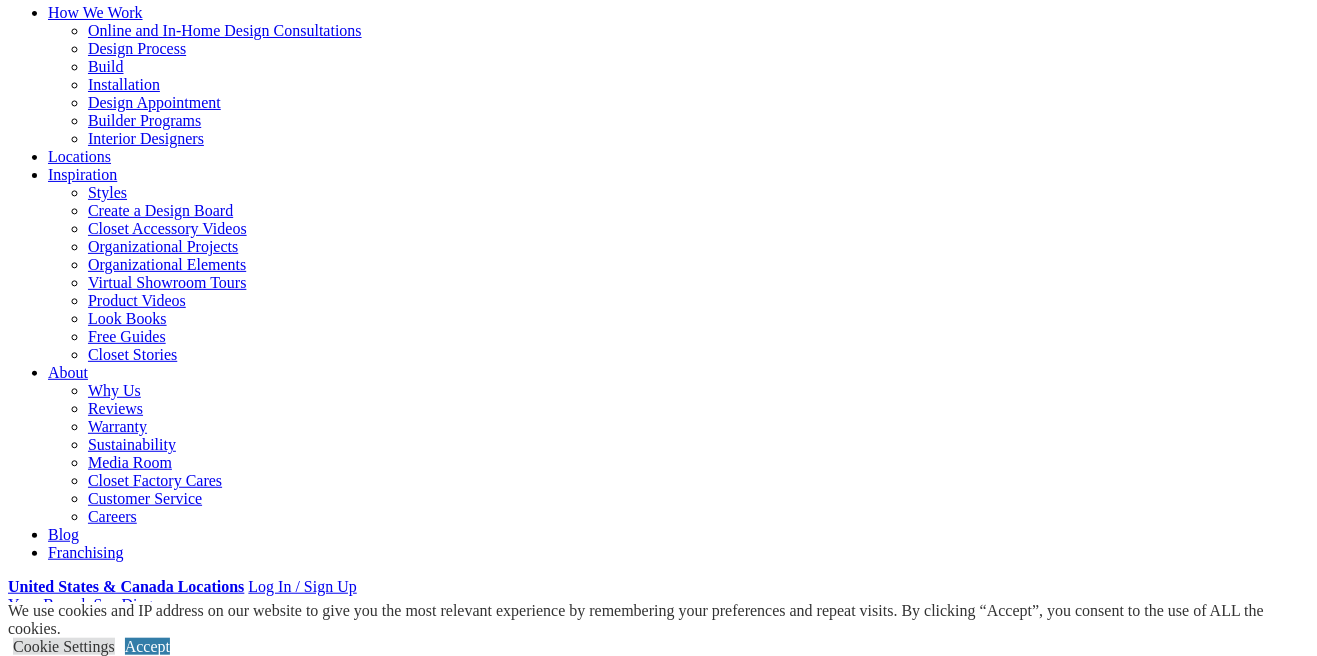 click on "Schedule a Free Consult" at bounding box center (86, 1158) 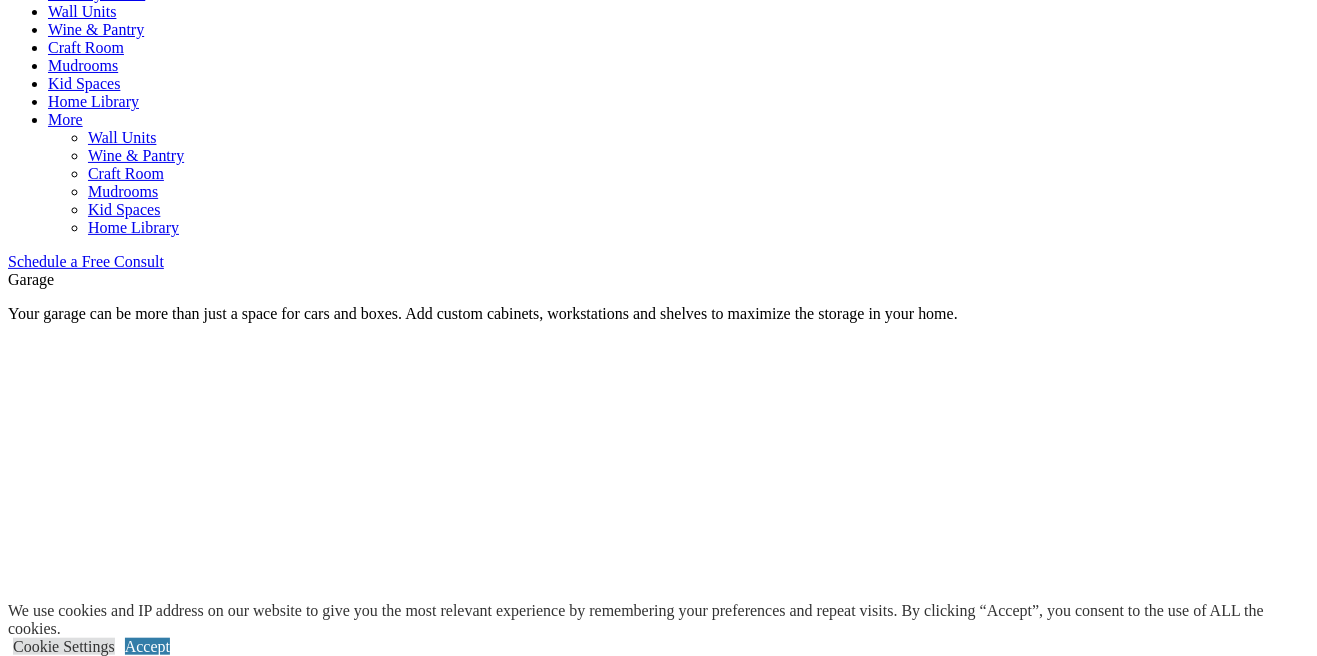 scroll, scrollTop: 1093, scrollLeft: 0, axis: vertical 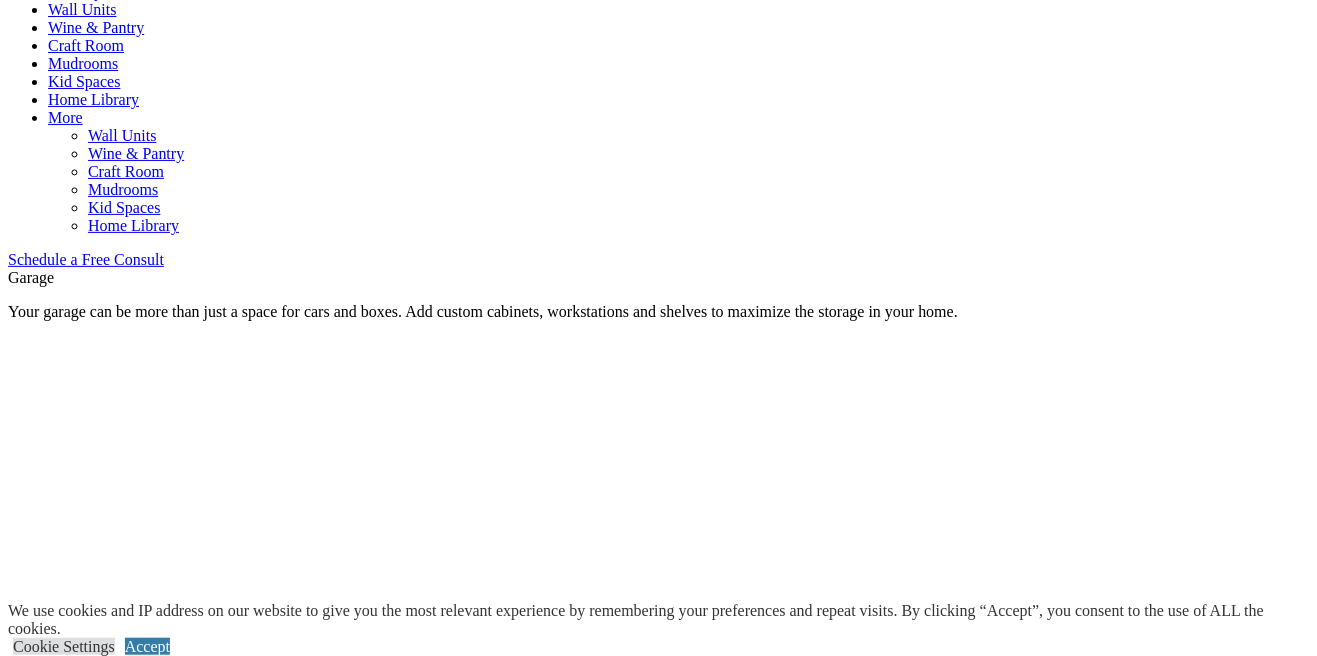 click on "Flooring" at bounding box center (75, 1574) 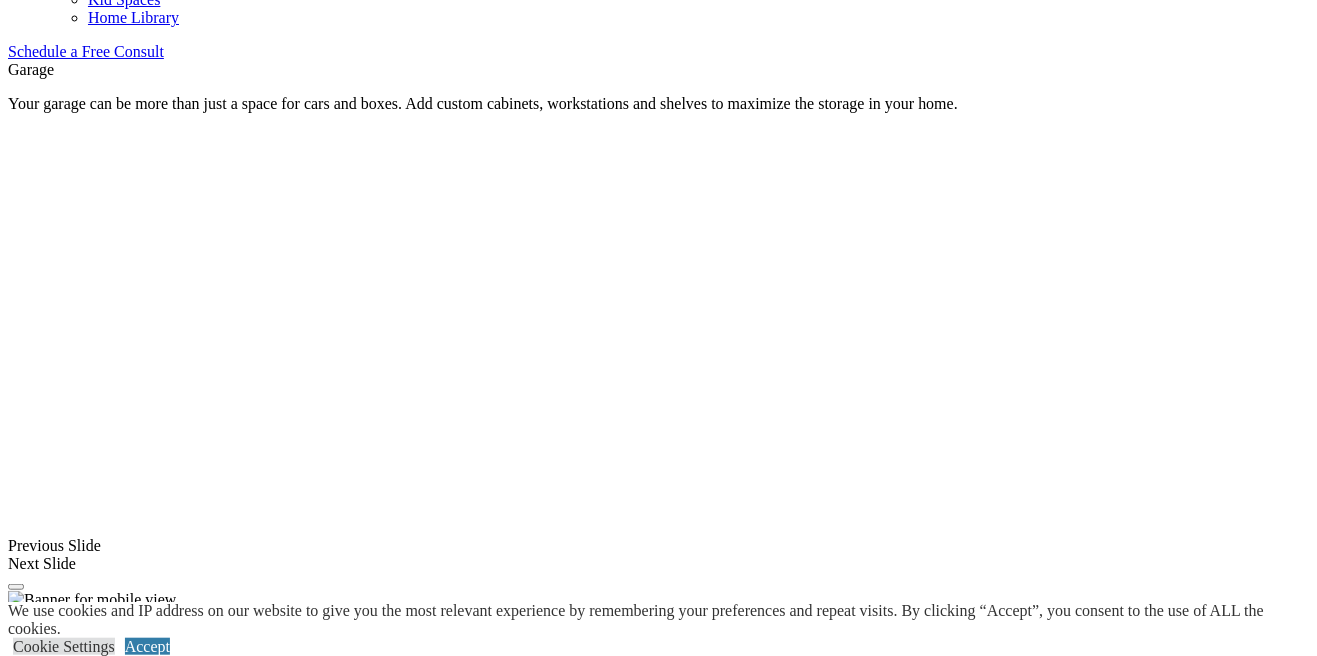 scroll, scrollTop: 1302, scrollLeft: 0, axis: vertical 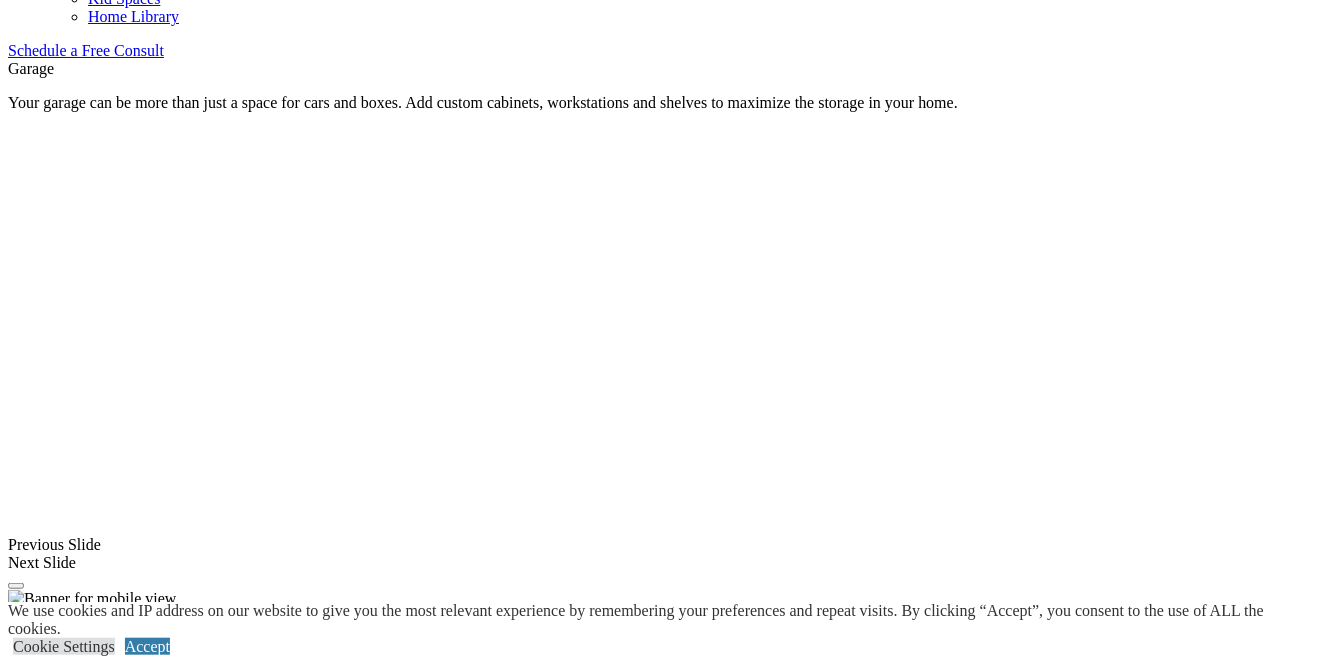 click on "Flooring" at bounding box center [75, 1365] 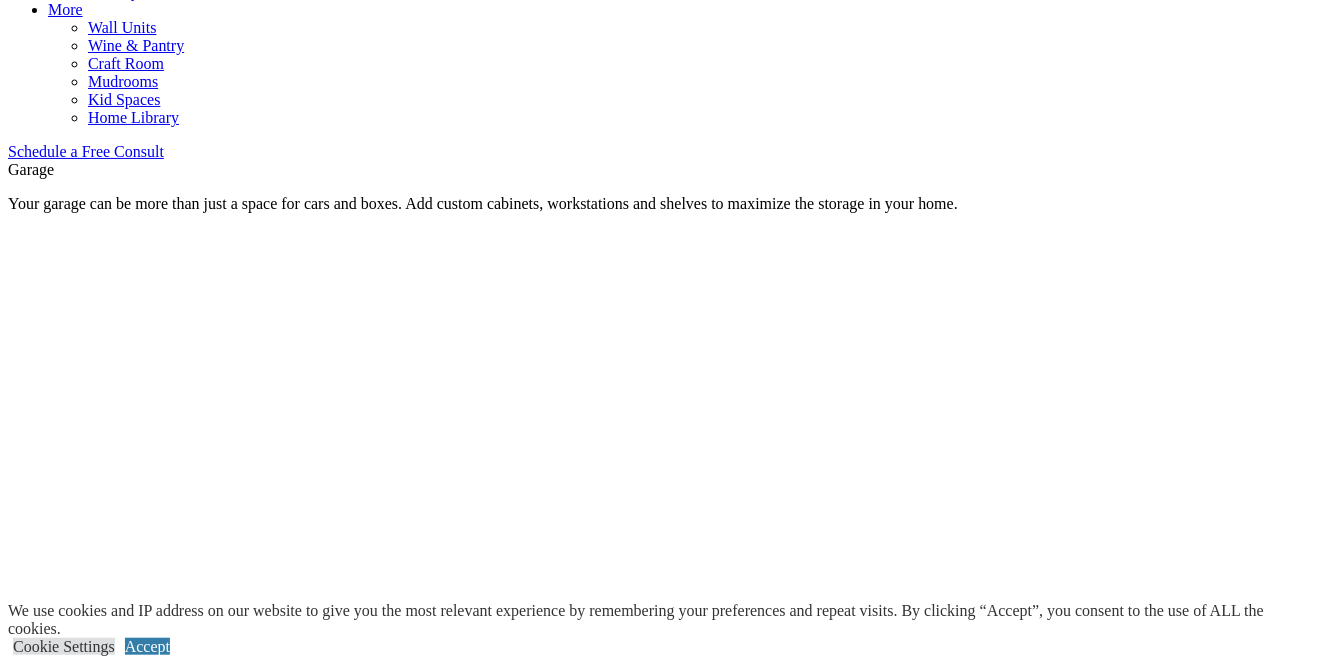 scroll, scrollTop: 1192, scrollLeft: 0, axis: vertical 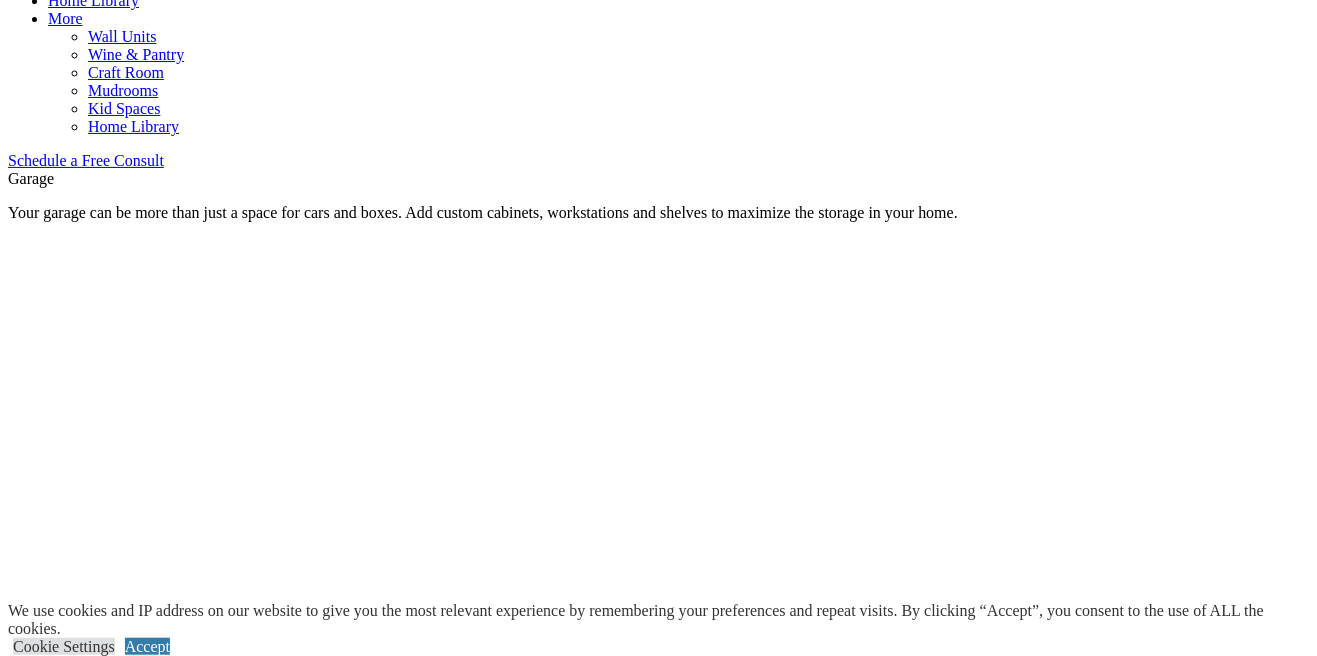 click on "All" at bounding box center [58, 1439] 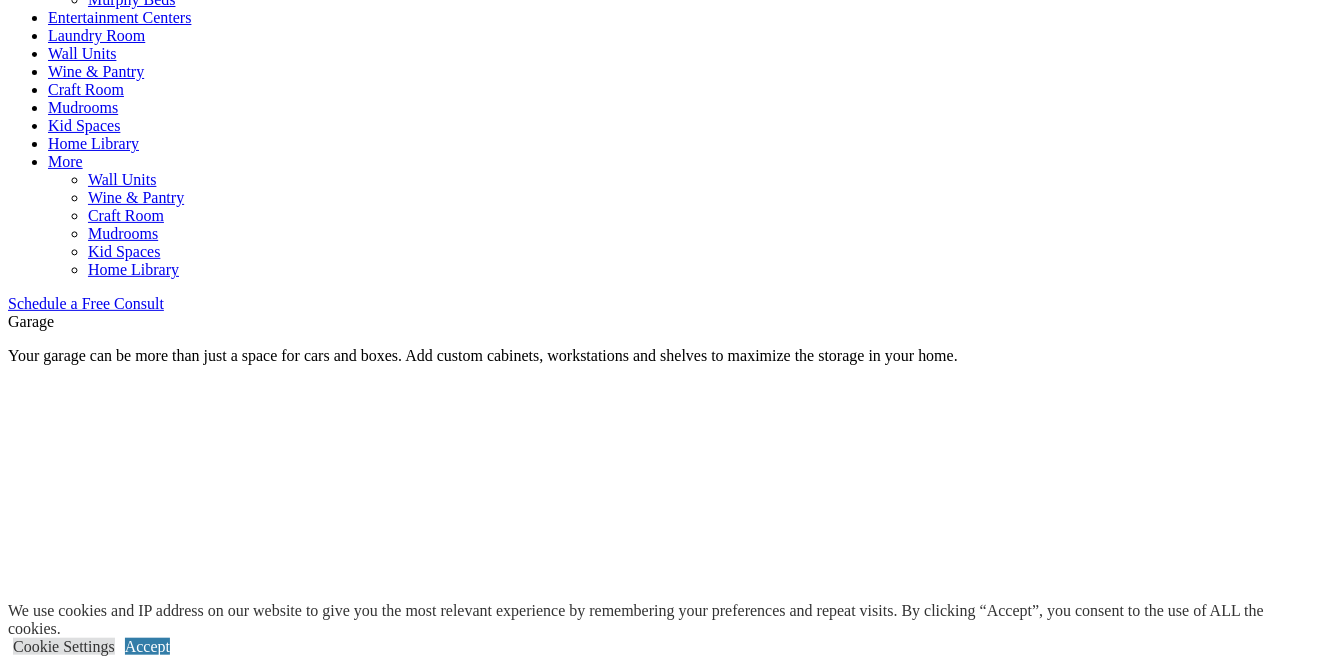 scroll, scrollTop: 1048, scrollLeft: 0, axis: vertical 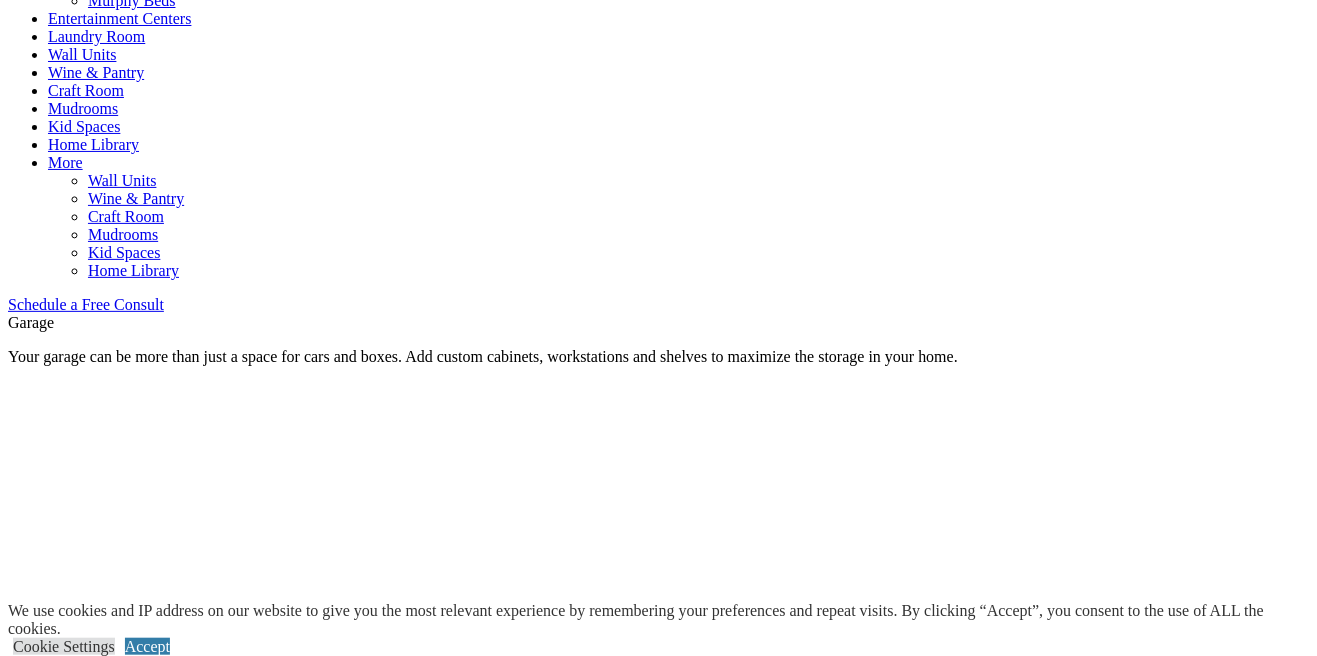 click on "Garage" at bounding box center [71, -36] 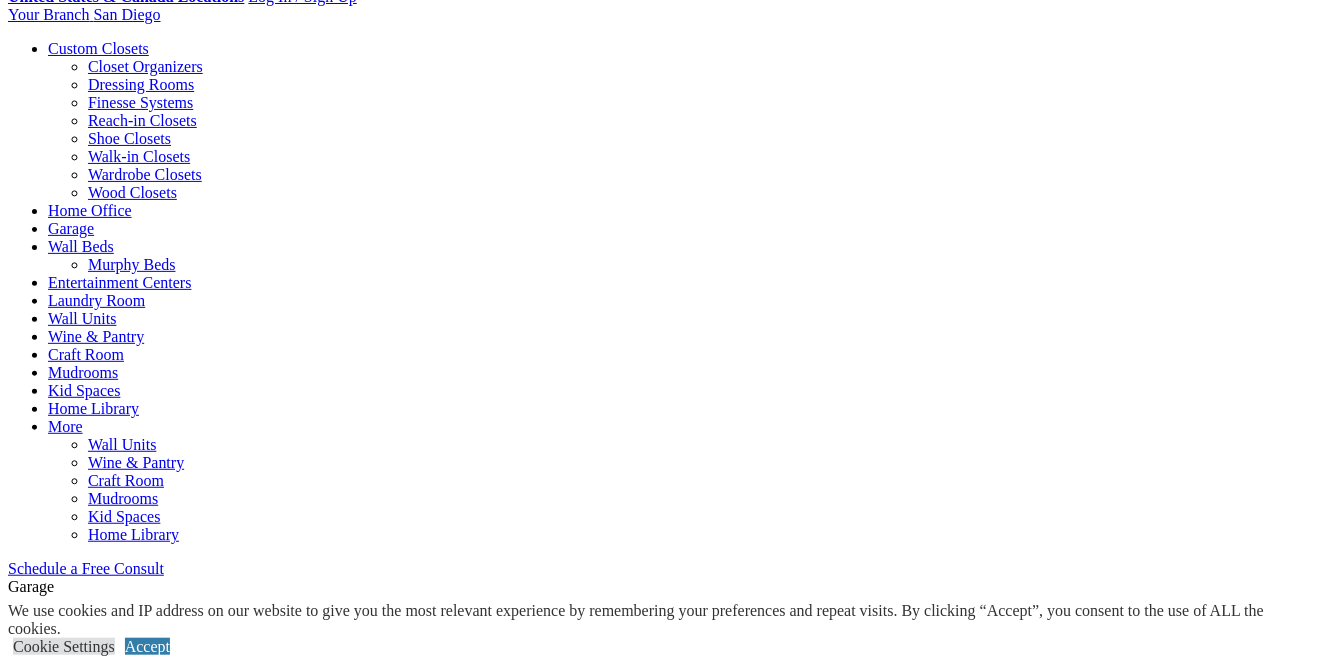 scroll, scrollTop: 784, scrollLeft: 0, axis: vertical 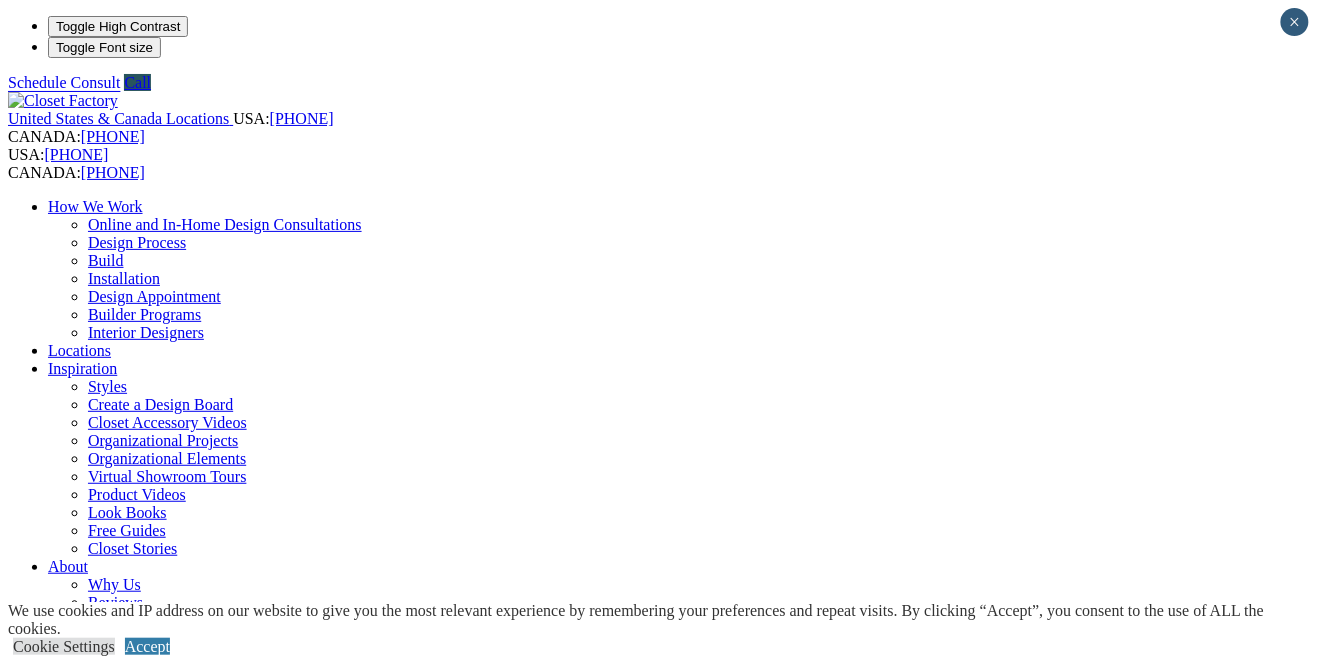 click on "More" at bounding box center [65, 1210] 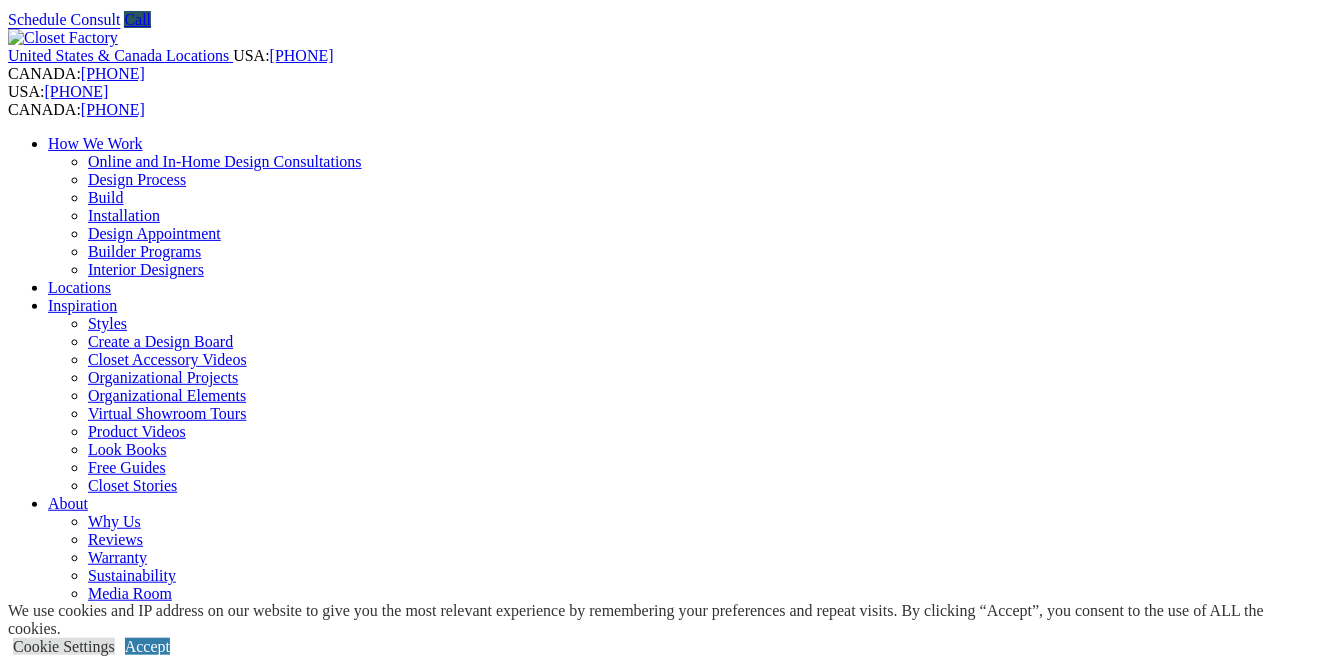 scroll, scrollTop: 0, scrollLeft: 0, axis: both 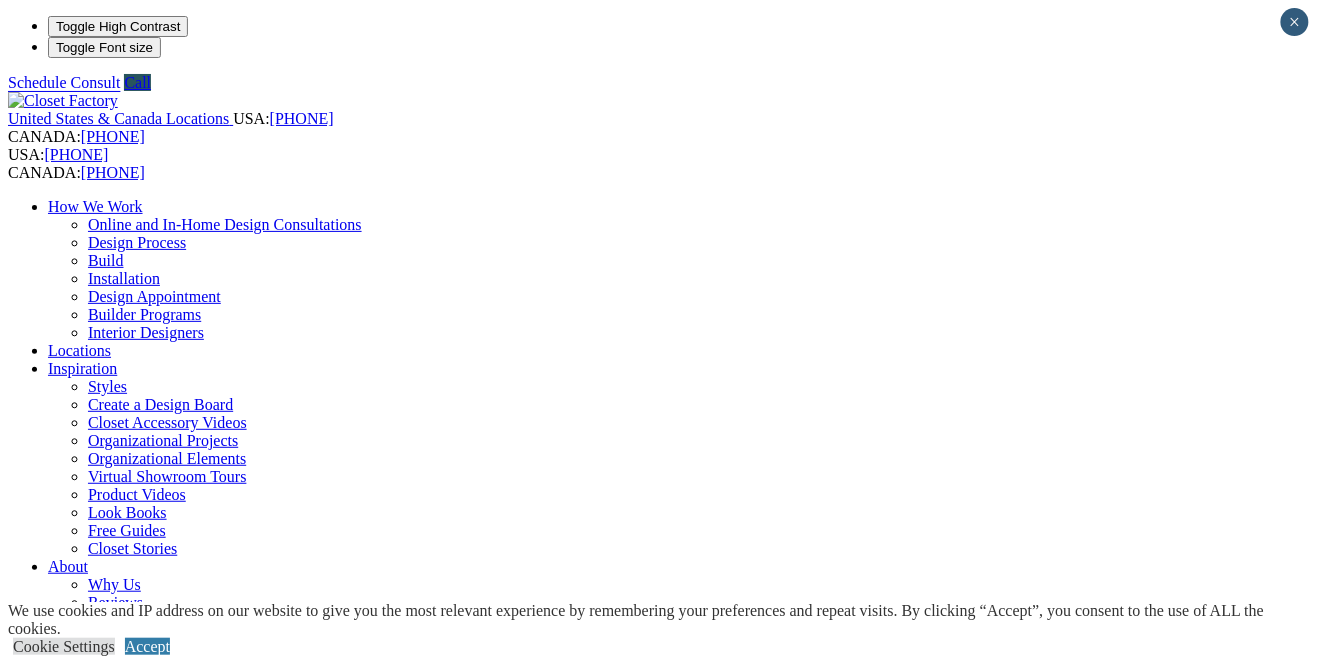 click on "Custom Closets" at bounding box center [98, 832] 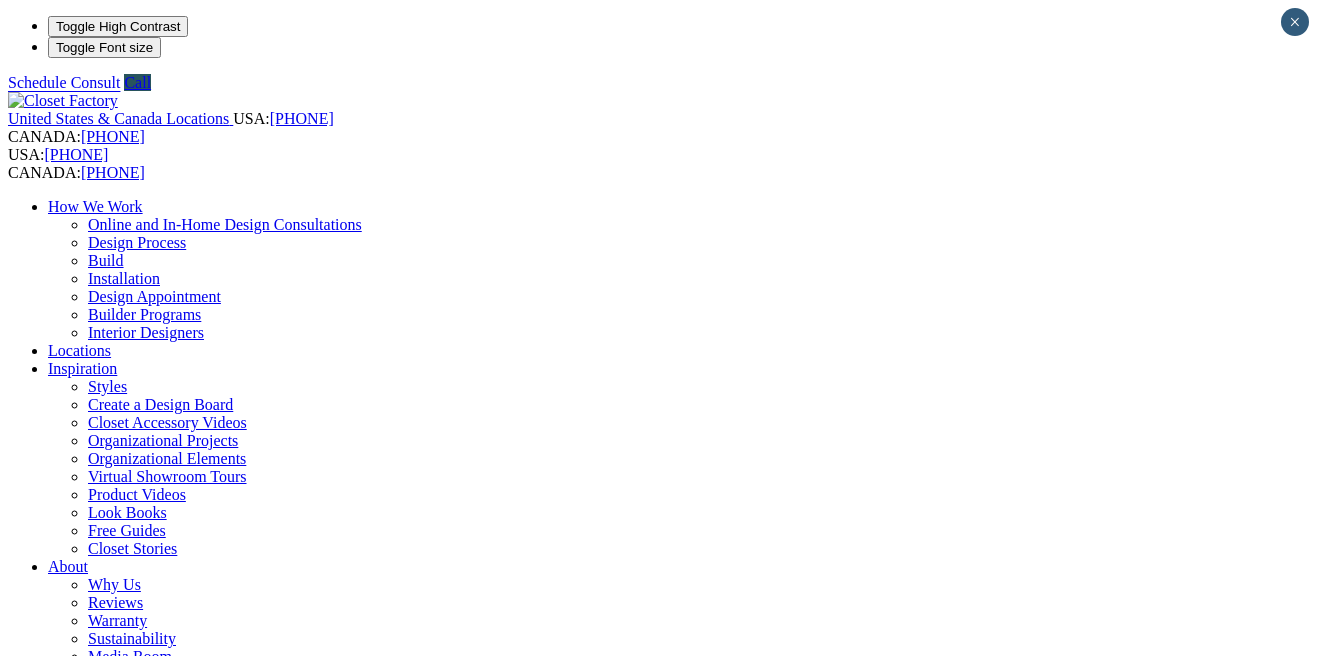 scroll, scrollTop: 0, scrollLeft: 0, axis: both 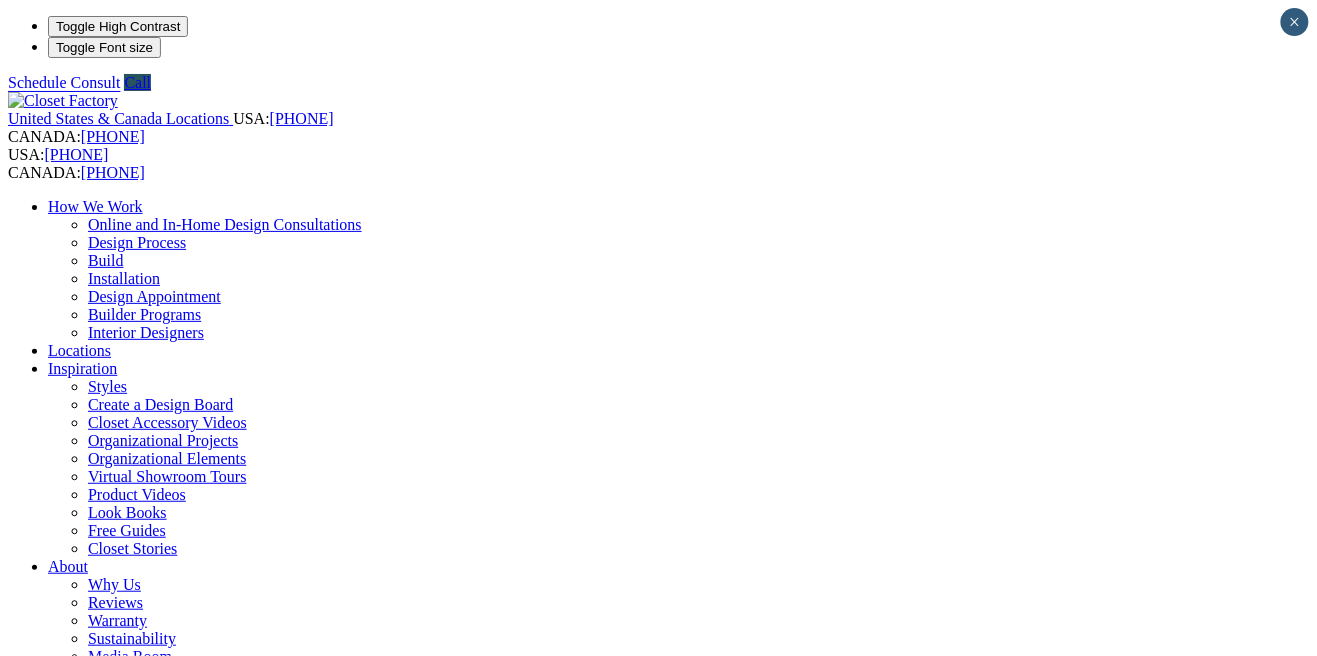 click on "Custom Closets" at bounding box center [98, 853] 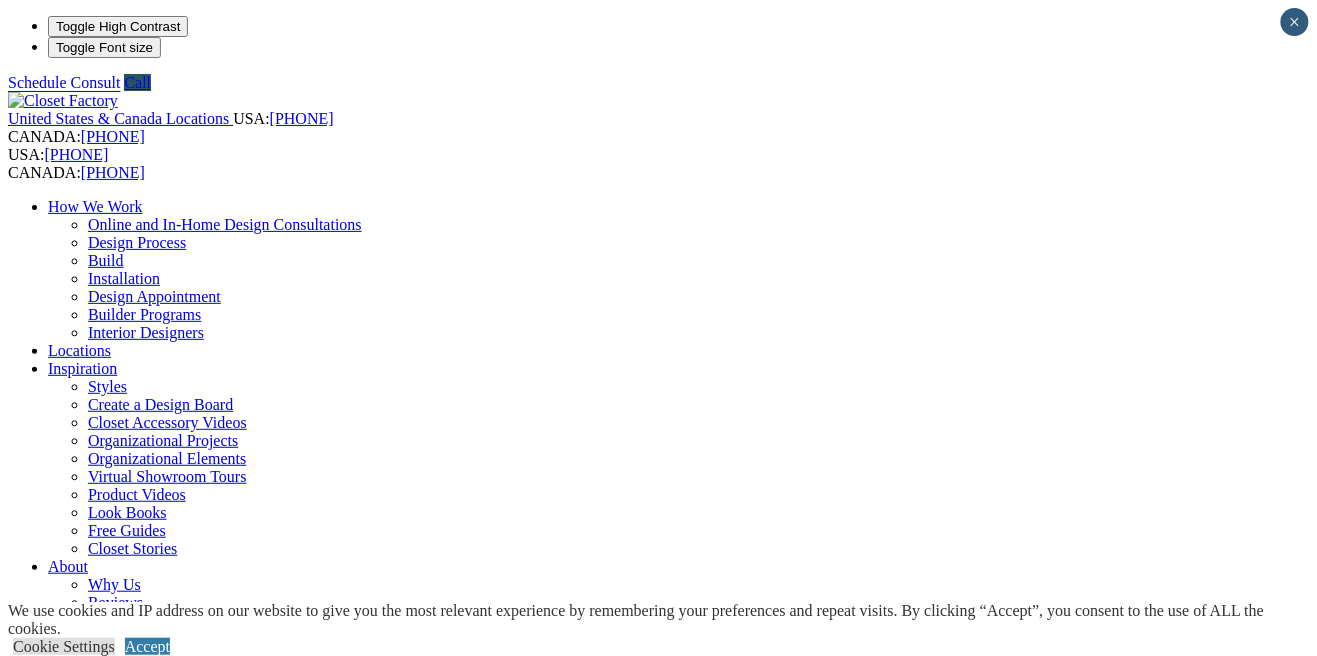 scroll, scrollTop: 1, scrollLeft: 0, axis: vertical 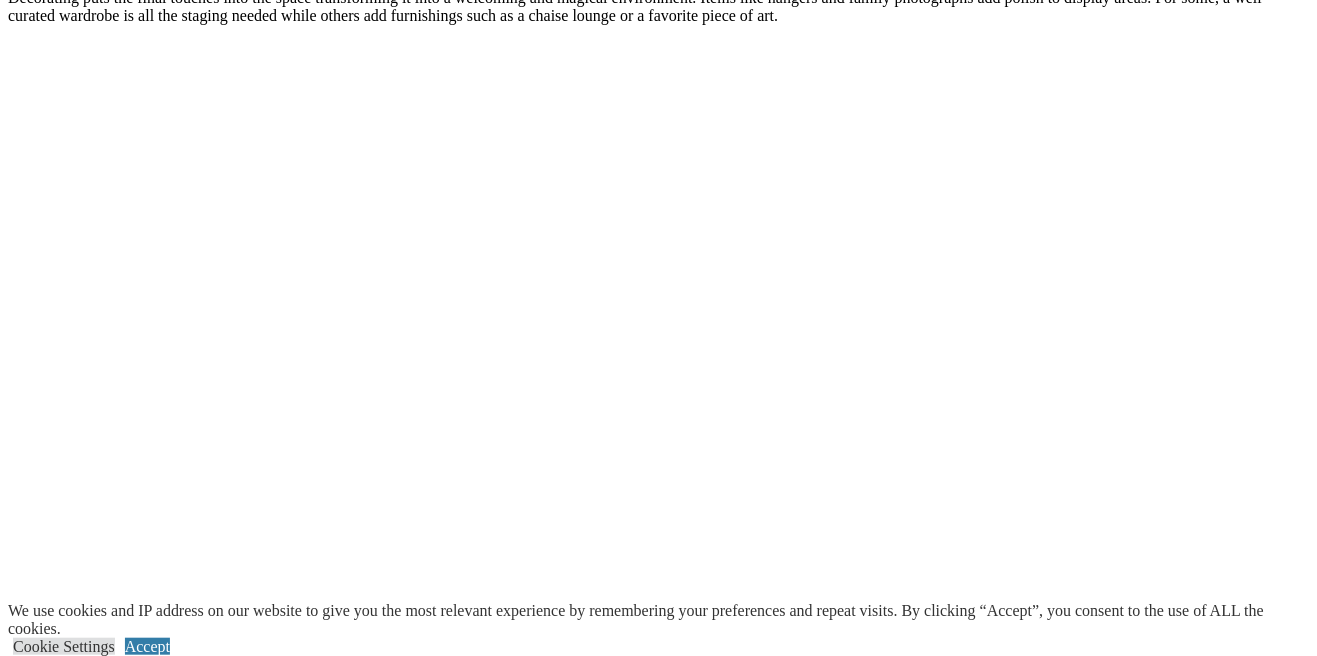 click at bounding box center [139, 3817] 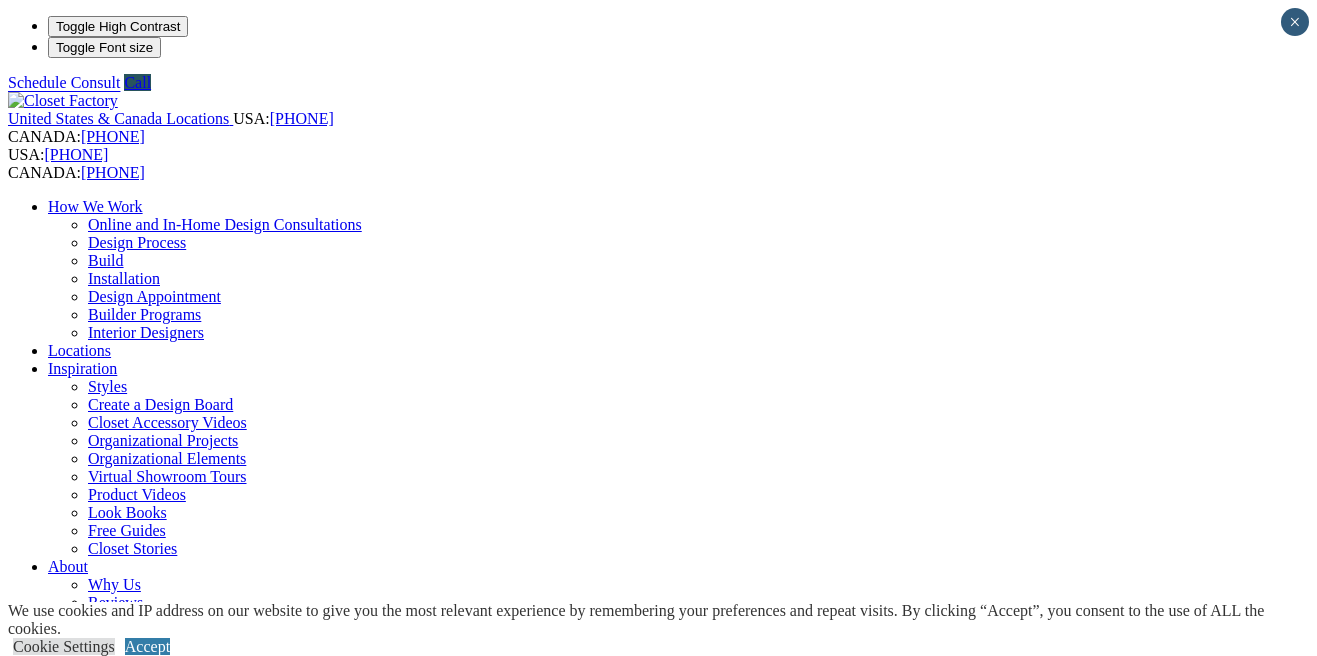 scroll, scrollTop: 0, scrollLeft: 0, axis: both 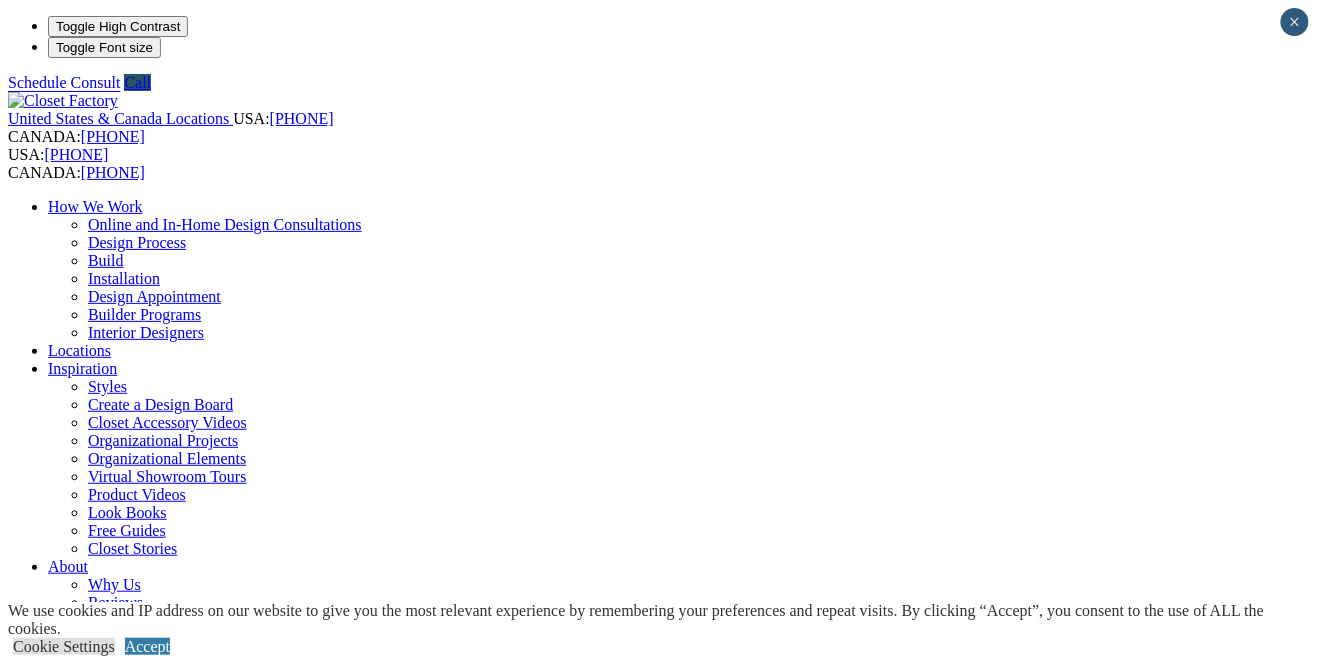 click on "Custom Closets" at bounding box center (98, 832) 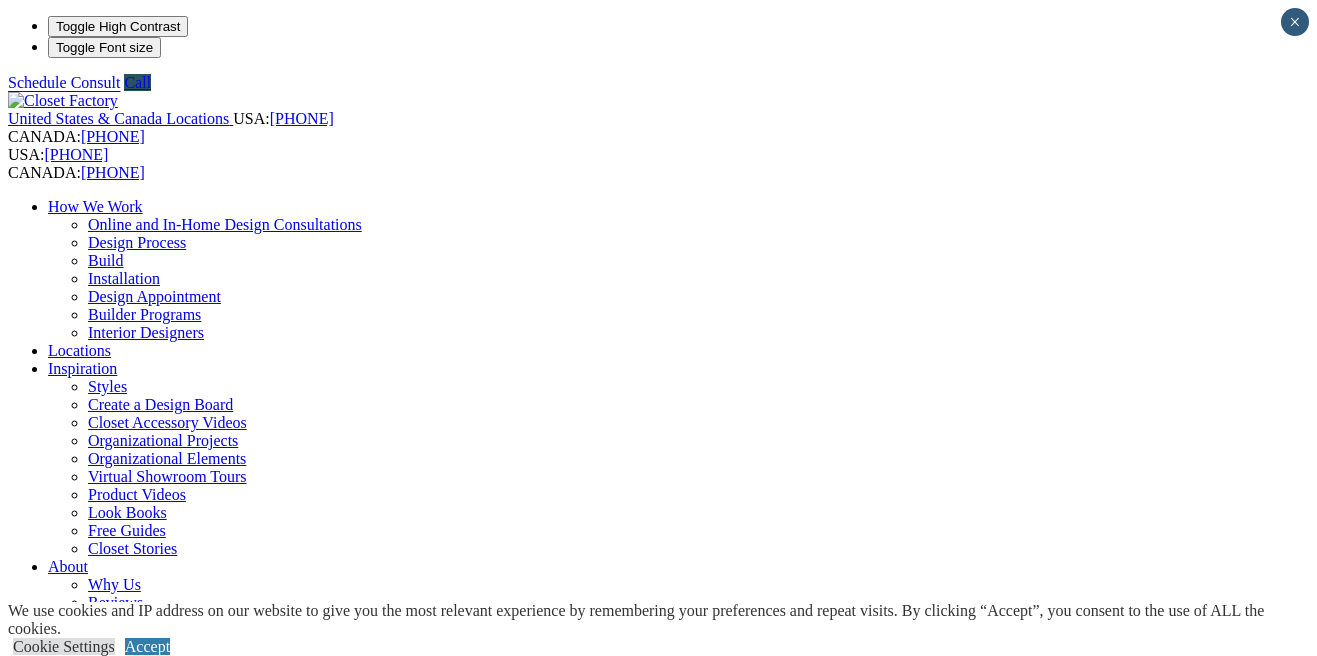 scroll, scrollTop: 0, scrollLeft: 0, axis: both 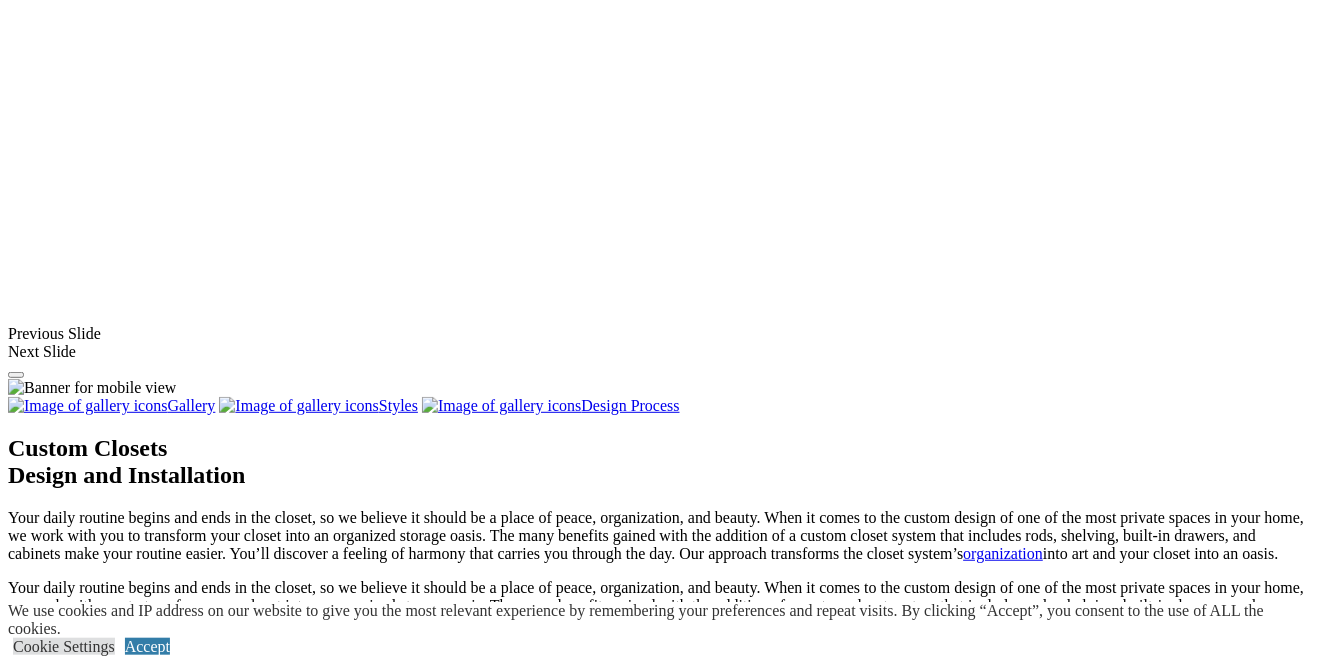 click at bounding box center [1059, 2202] 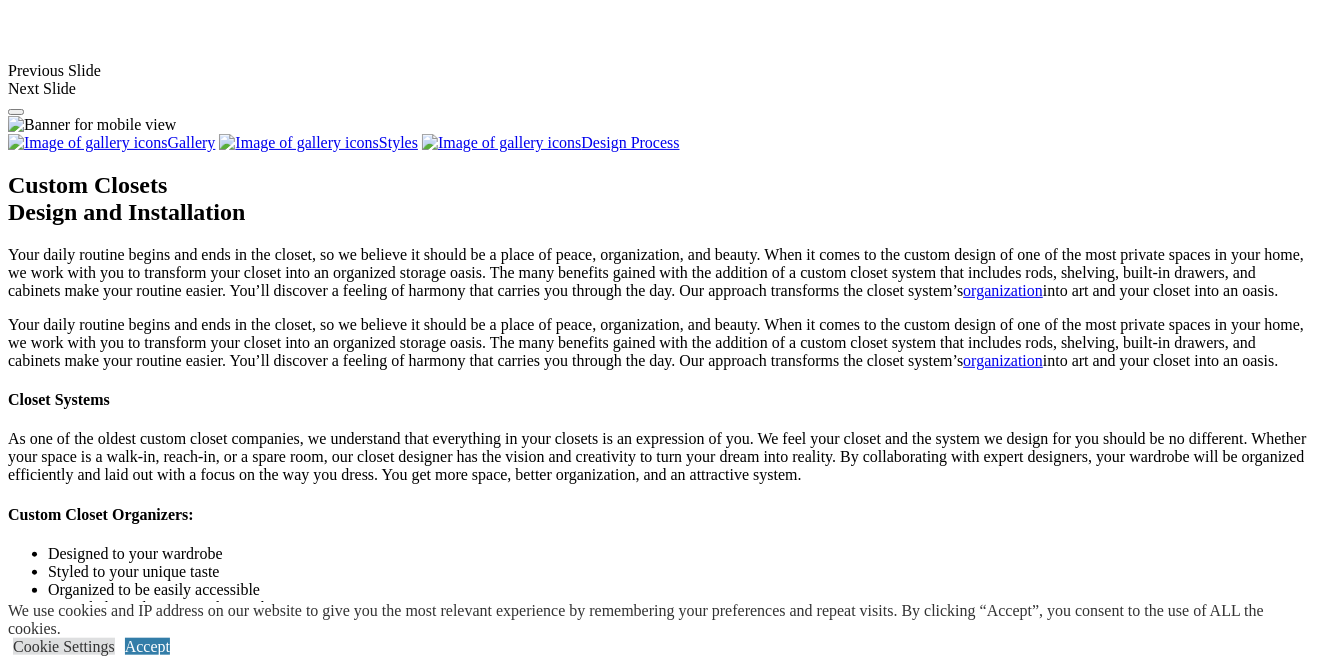 scroll, scrollTop: 1999, scrollLeft: 0, axis: vertical 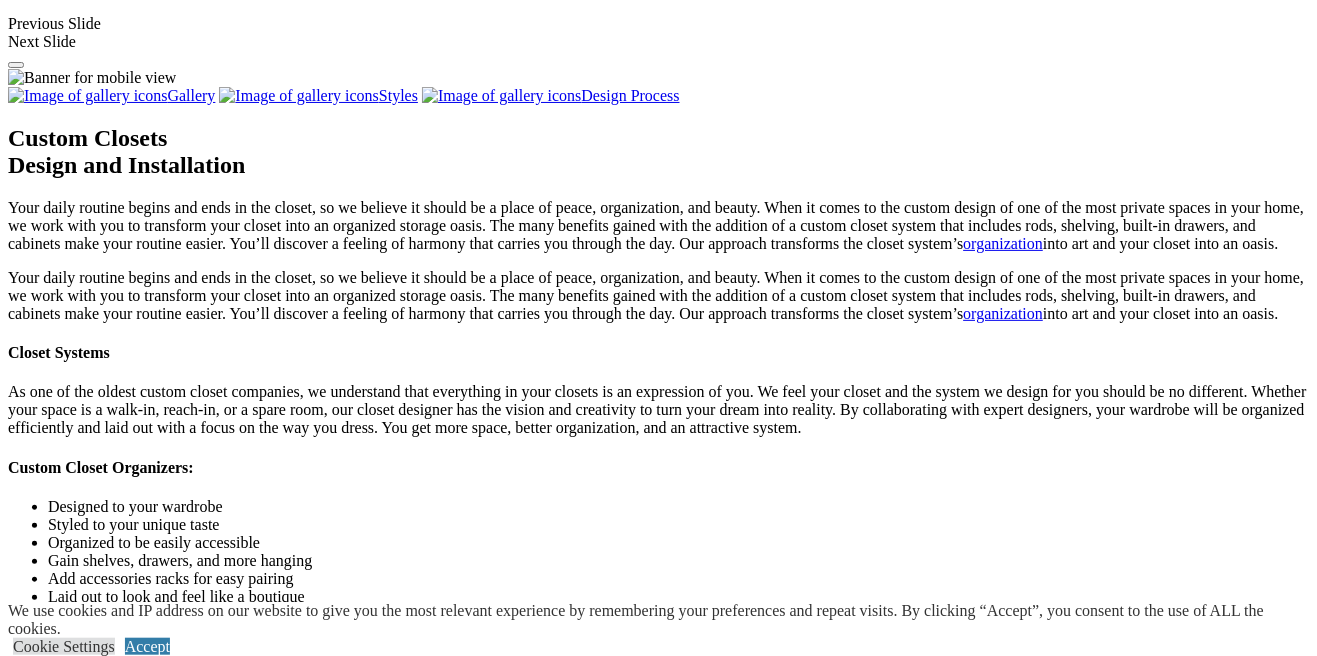 click on "Load More" at bounding box center (44, 2218) 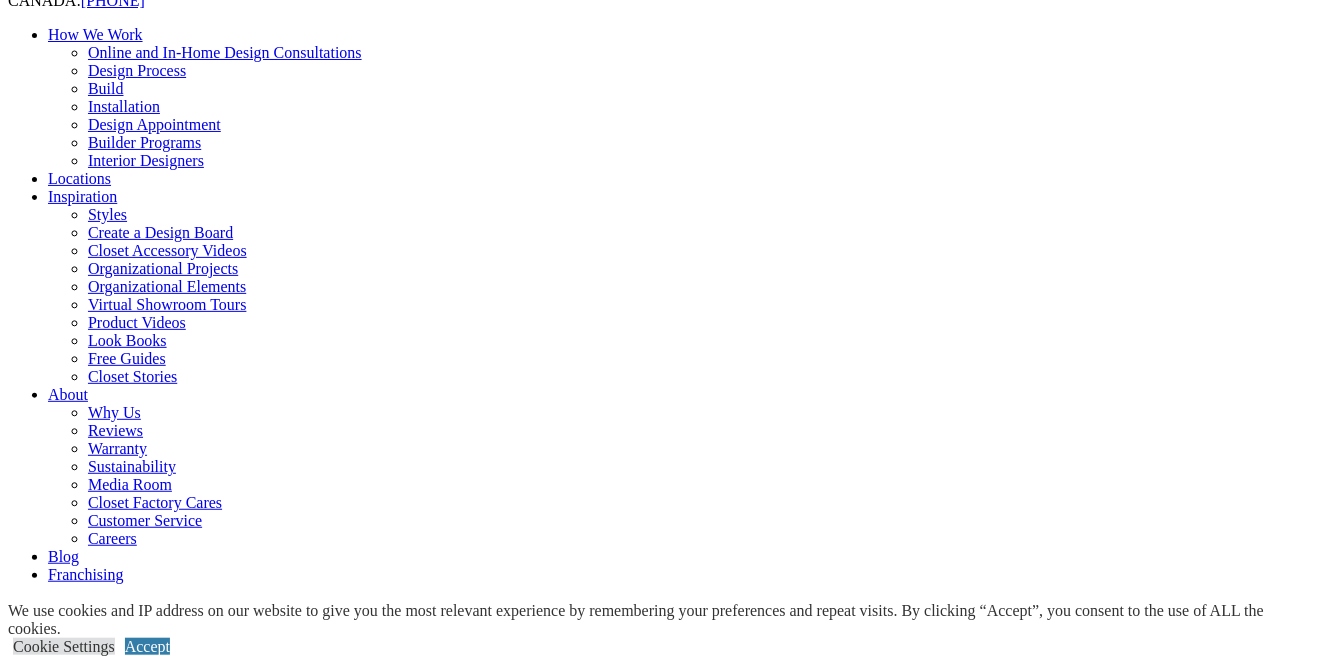 scroll, scrollTop: 0, scrollLeft: 0, axis: both 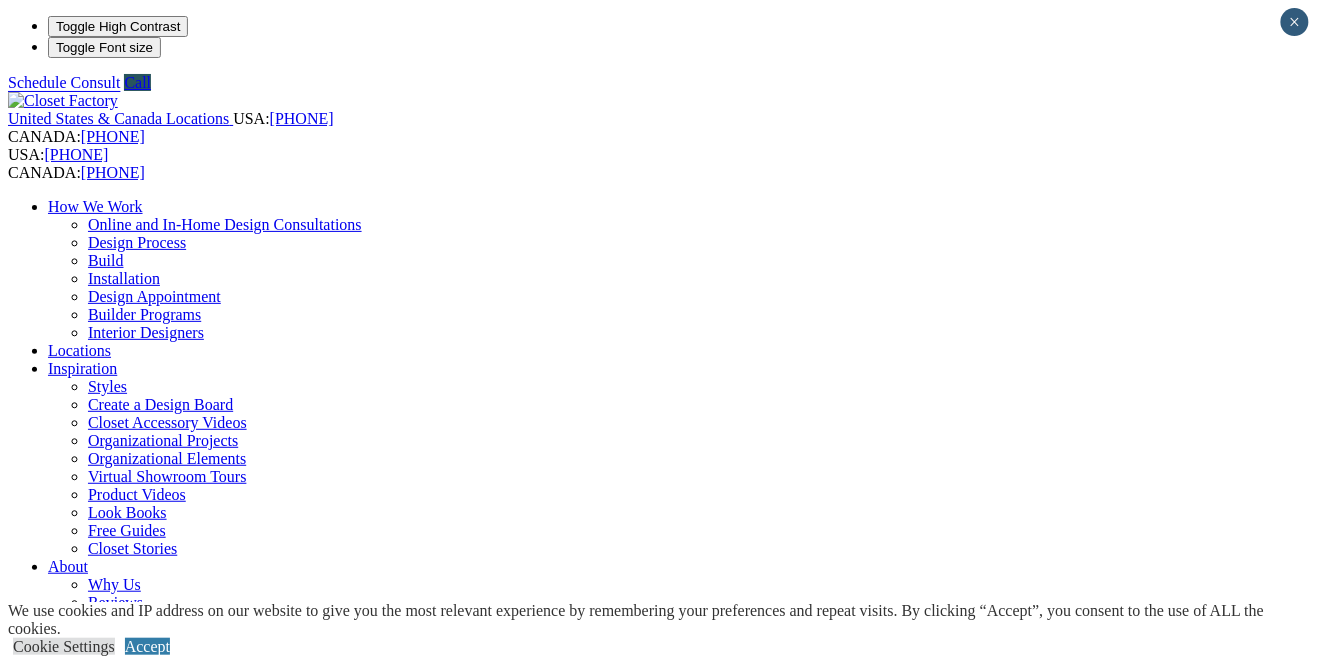 click on "Custom Closets" at bounding box center [98, 832] 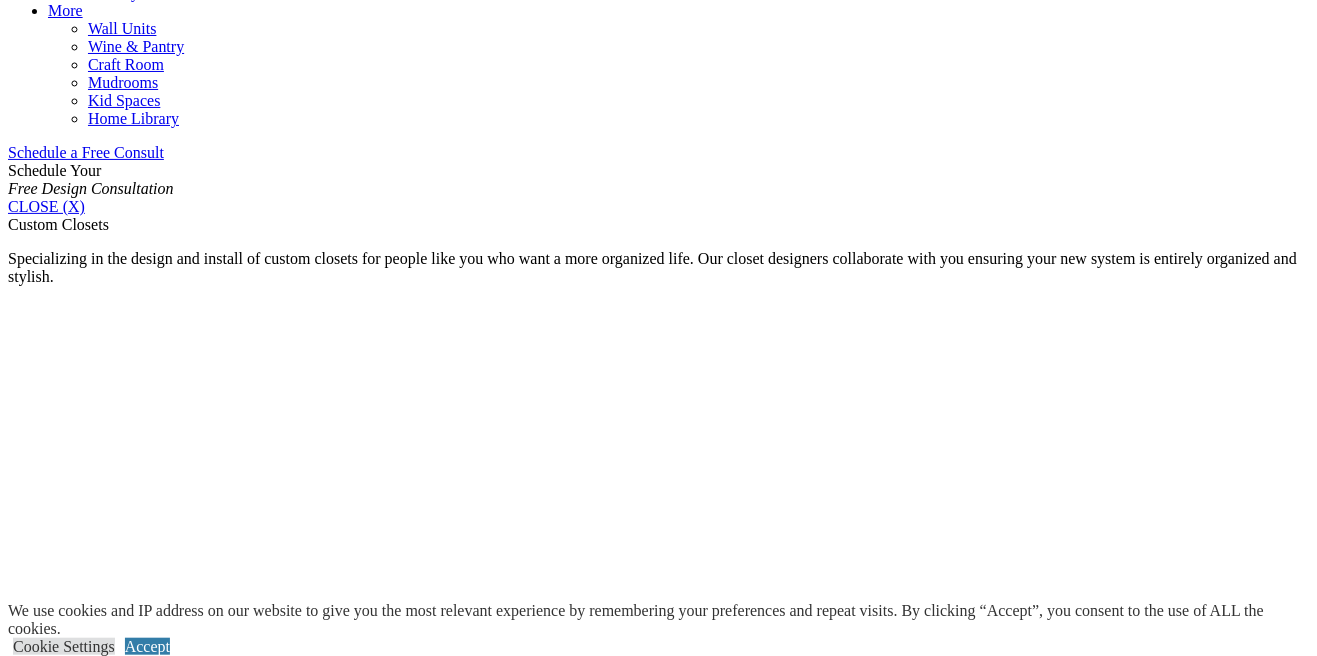 scroll, scrollTop: 1054, scrollLeft: 0, axis: vertical 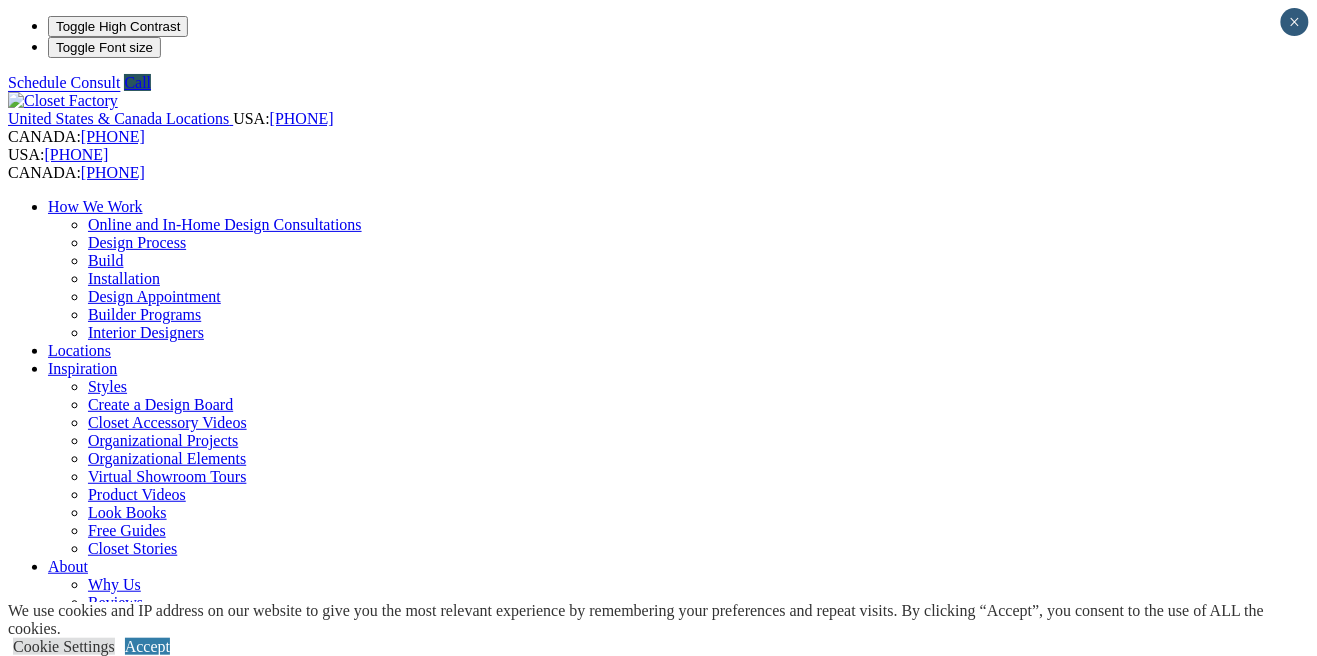 click on "Custom Closets" at bounding box center [98, 832] 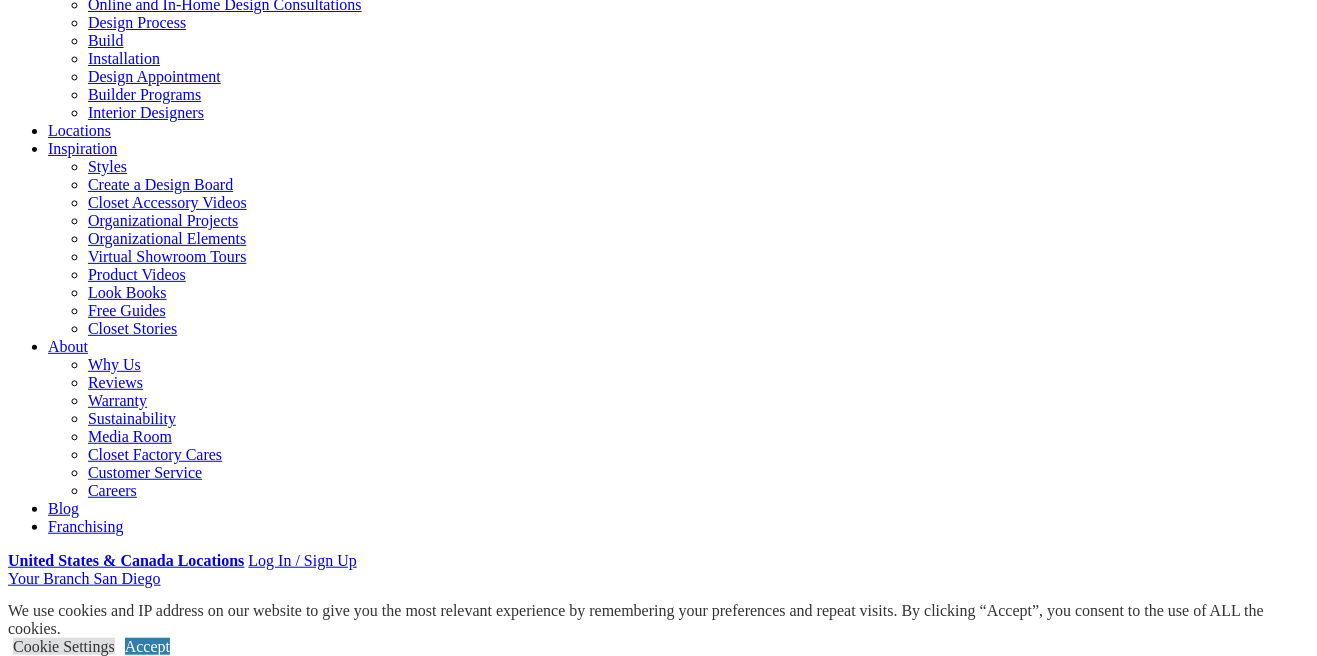 scroll, scrollTop: 0, scrollLeft: 0, axis: both 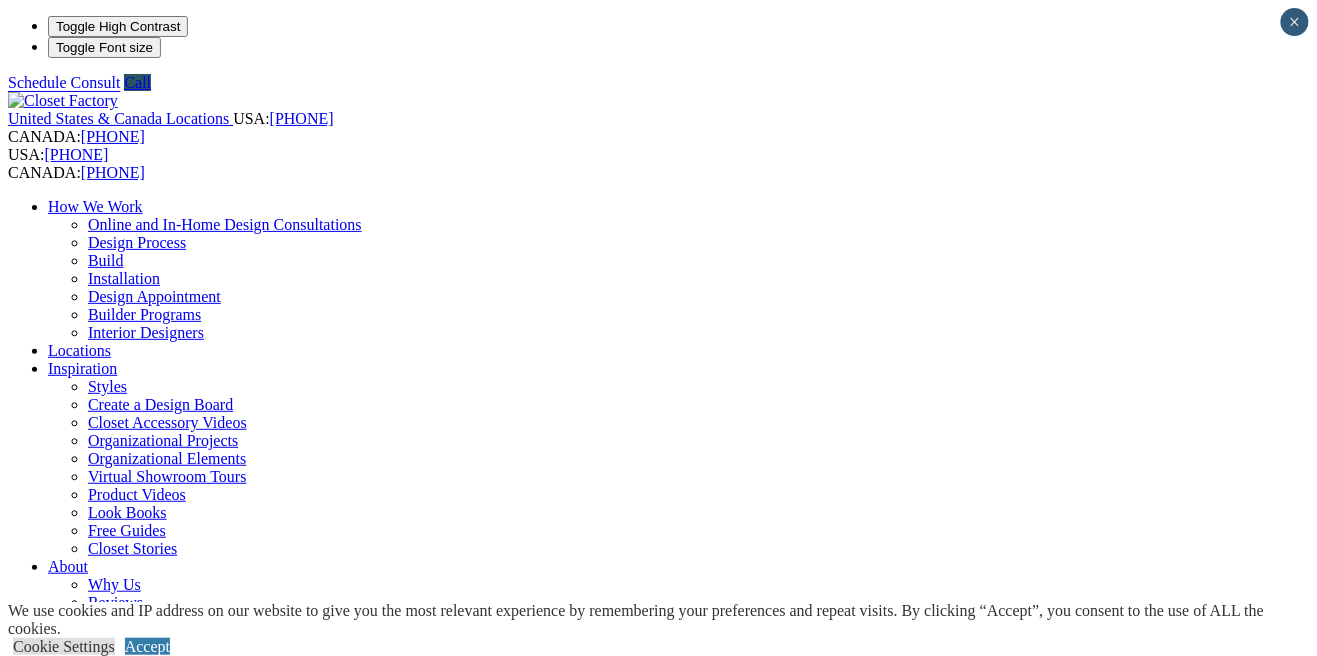 click on "Custom Closets" at bounding box center (98, 832) 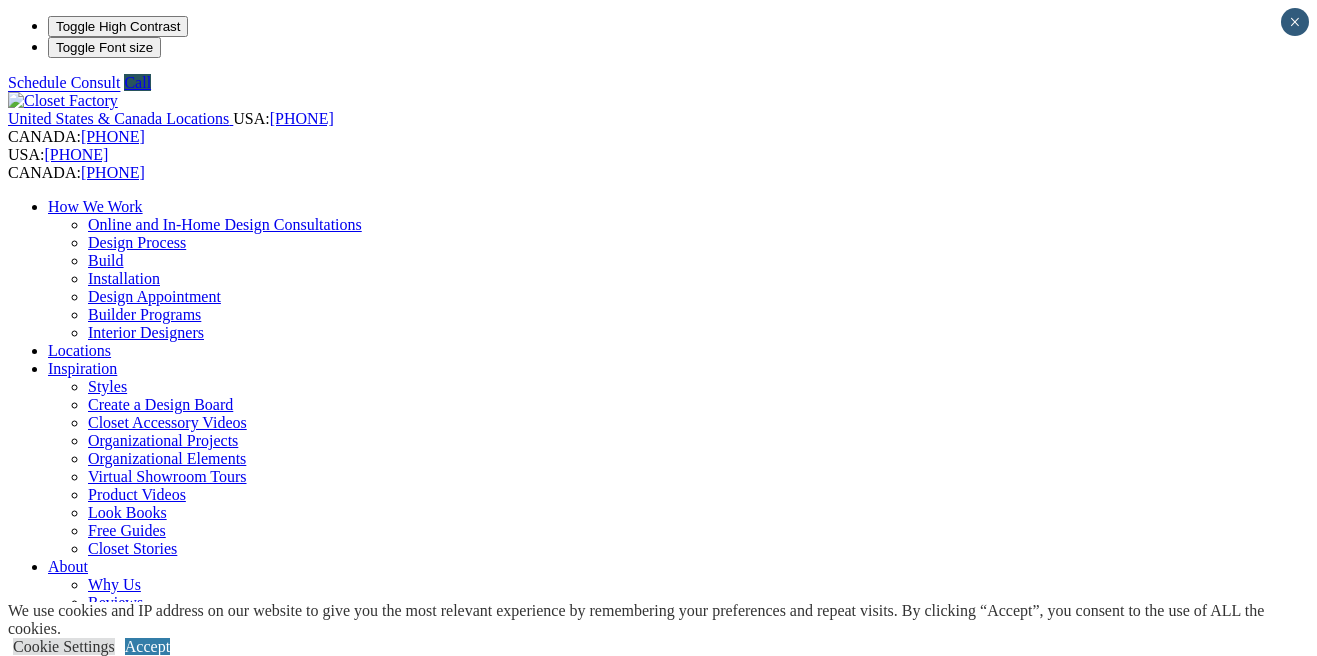 scroll, scrollTop: 0, scrollLeft: 0, axis: both 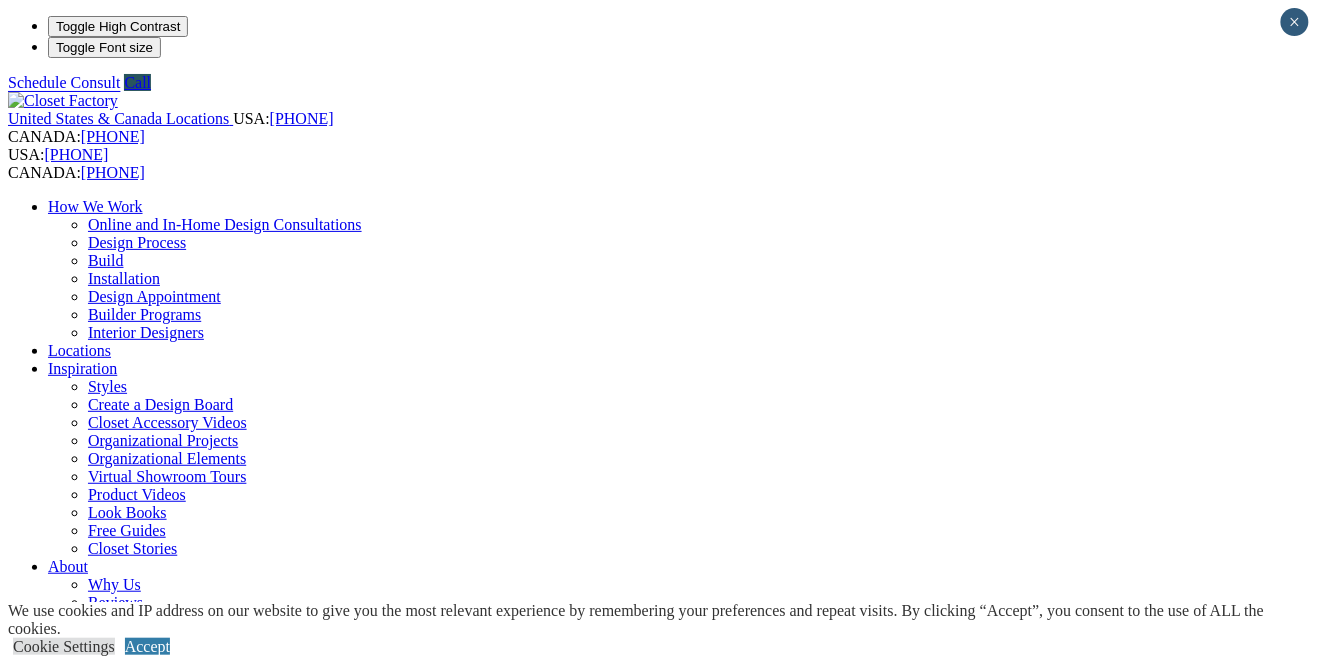 click on "Custom Closets" at bounding box center [98, 832] 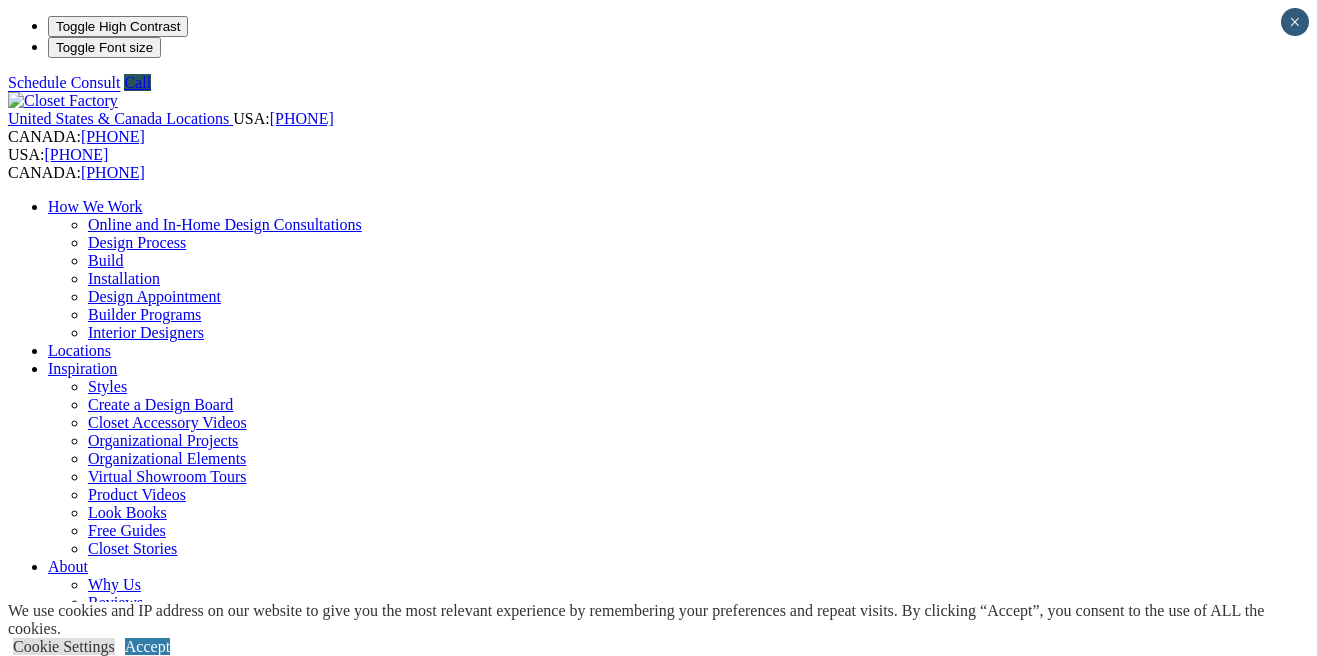 scroll, scrollTop: 0, scrollLeft: 0, axis: both 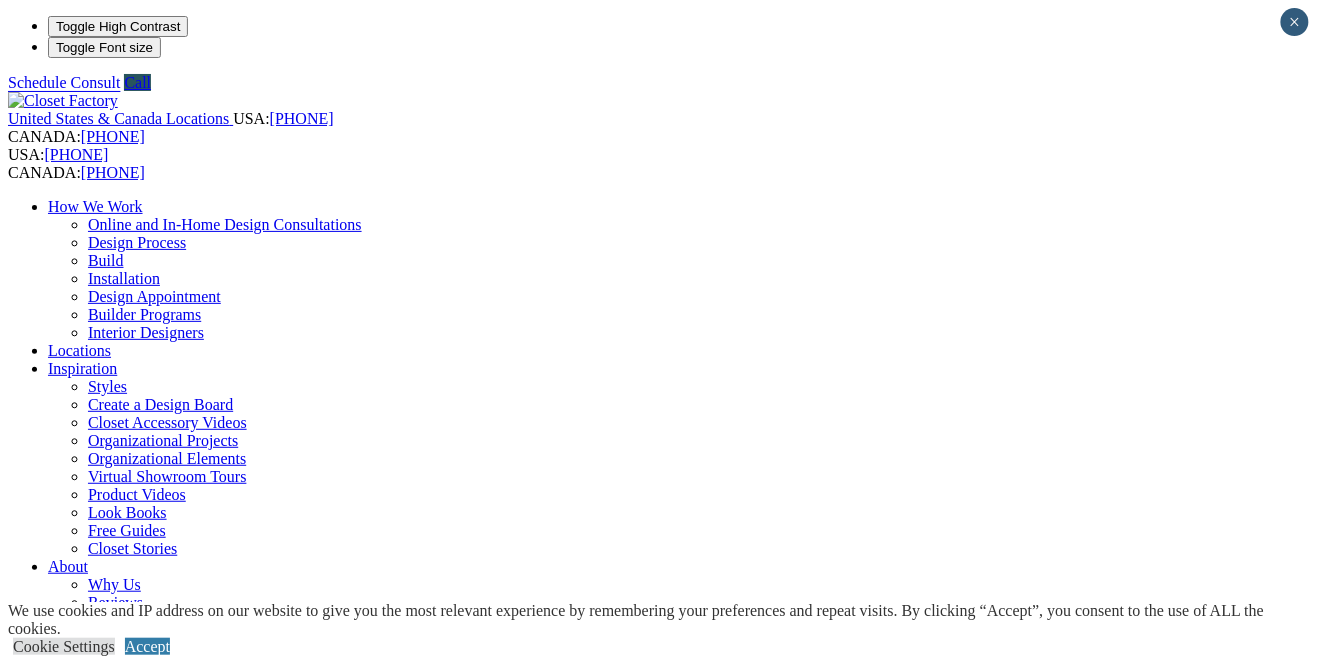 click on "Custom Closets" at bounding box center [98, 832] 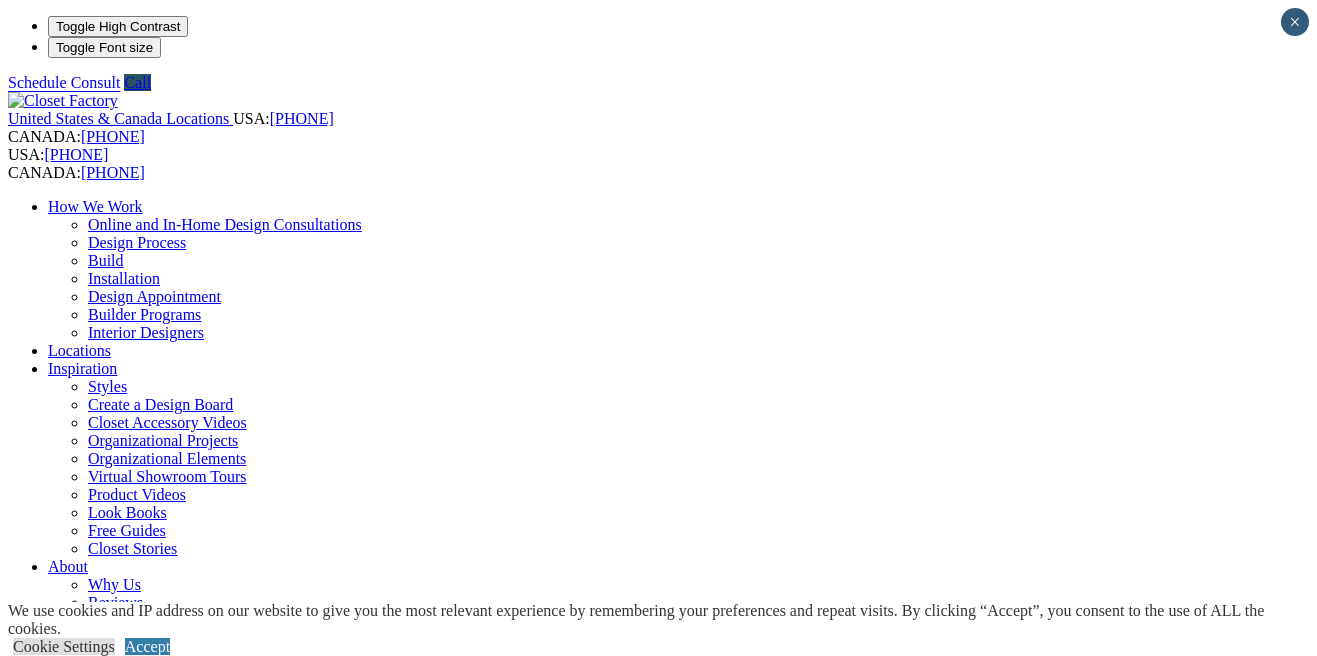 scroll, scrollTop: 0, scrollLeft: 0, axis: both 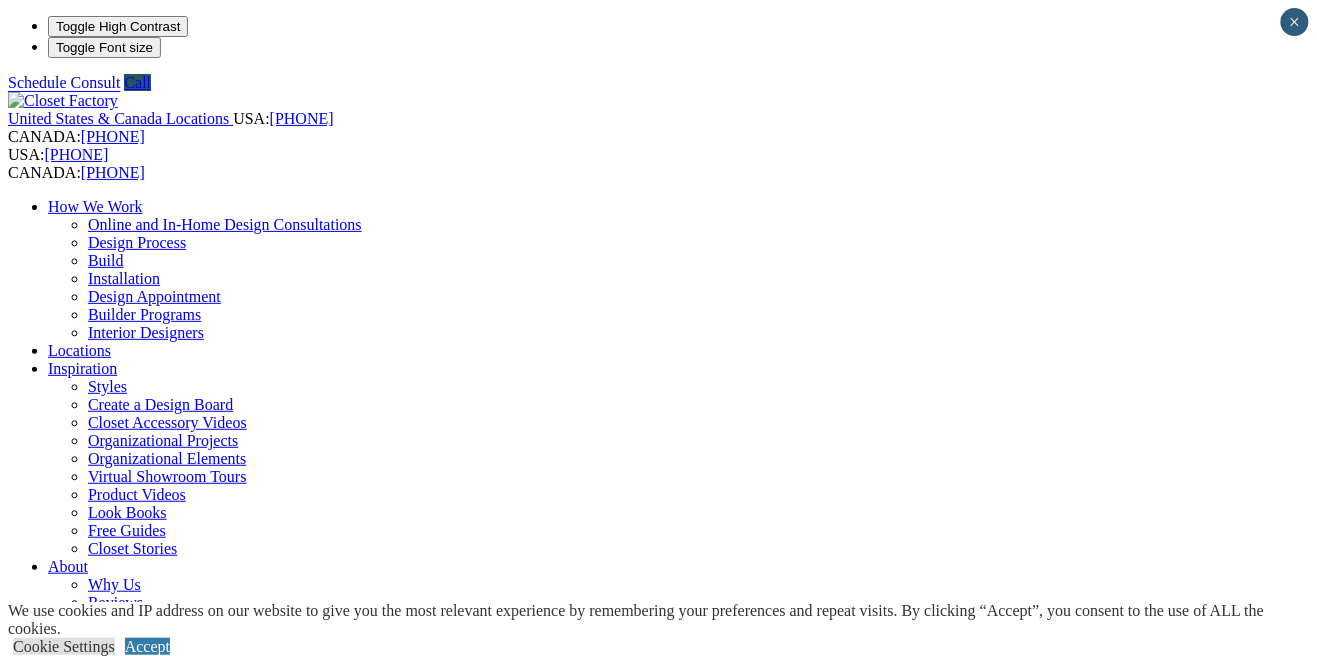 click on "Custom Closets" at bounding box center (98, 832) 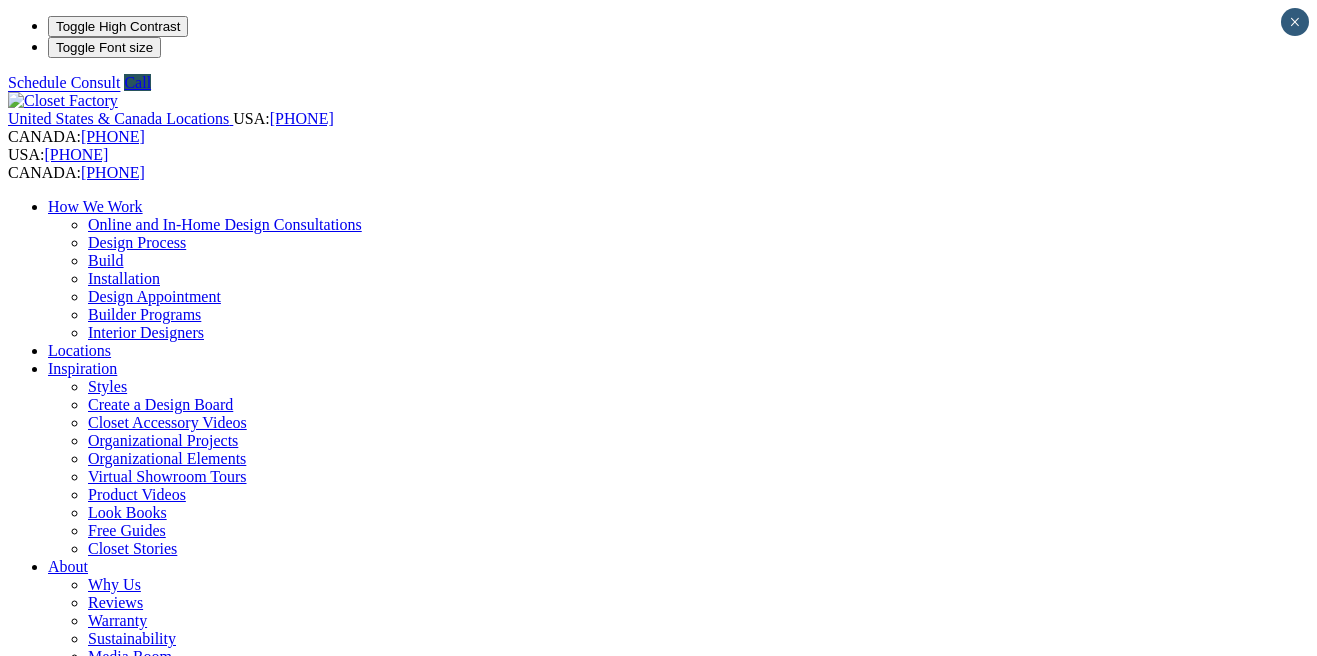 scroll, scrollTop: 0, scrollLeft: 0, axis: both 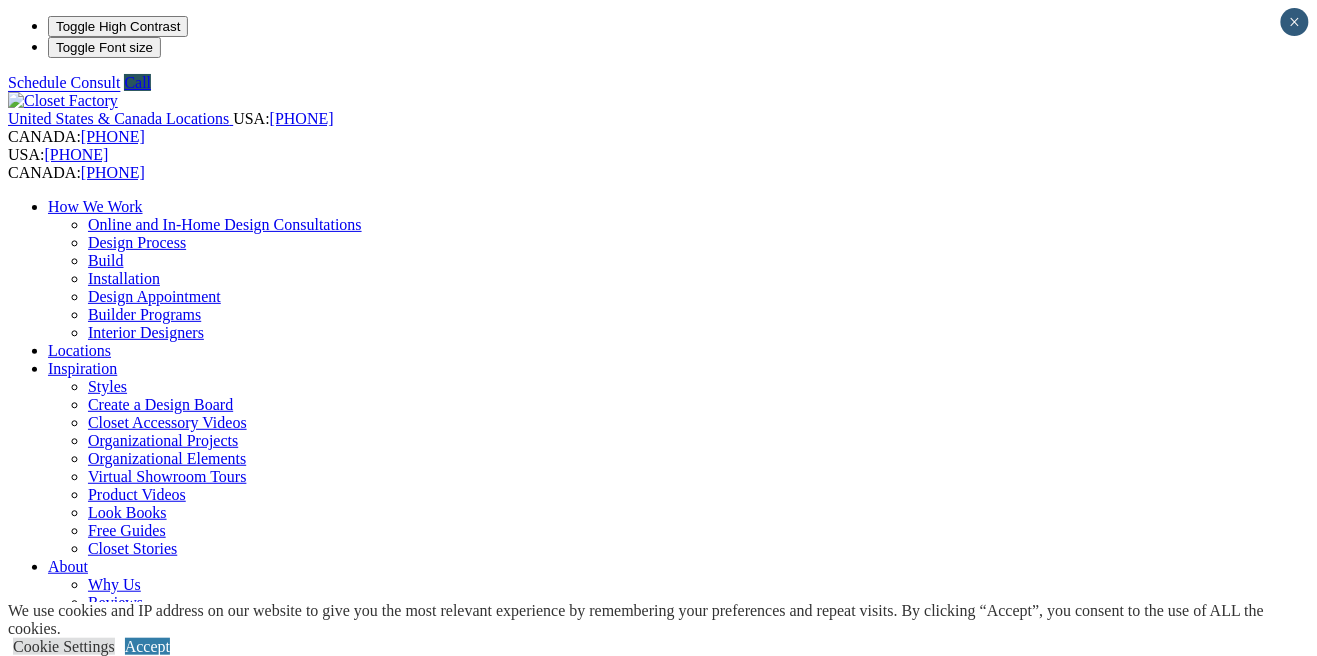 click on "Custom Closets" at bounding box center [98, 832] 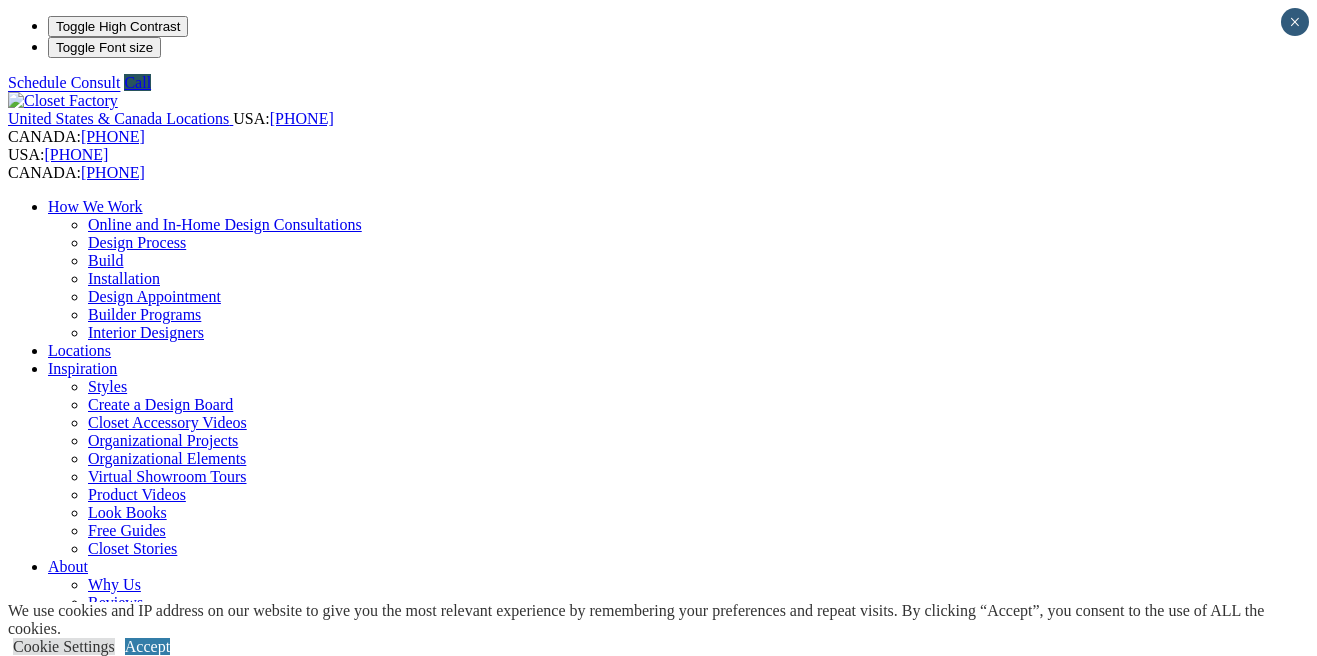 scroll, scrollTop: 0, scrollLeft: 0, axis: both 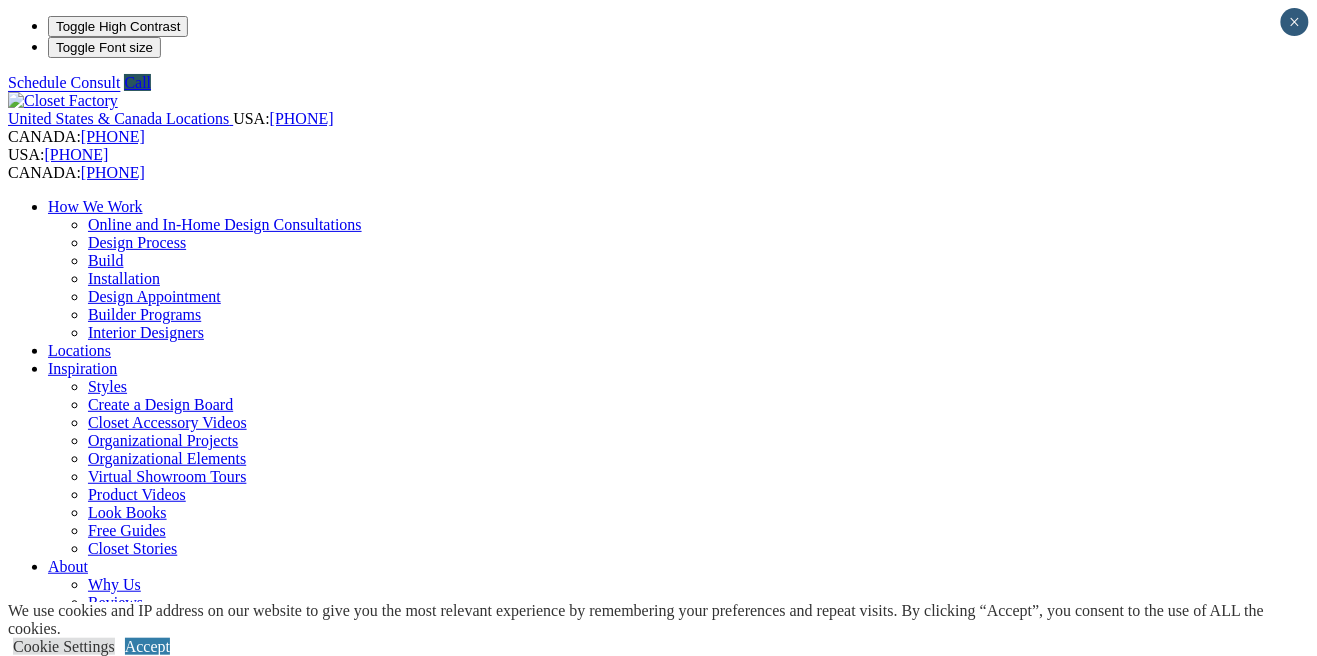 click on "Home Office" at bounding box center [90, 994] 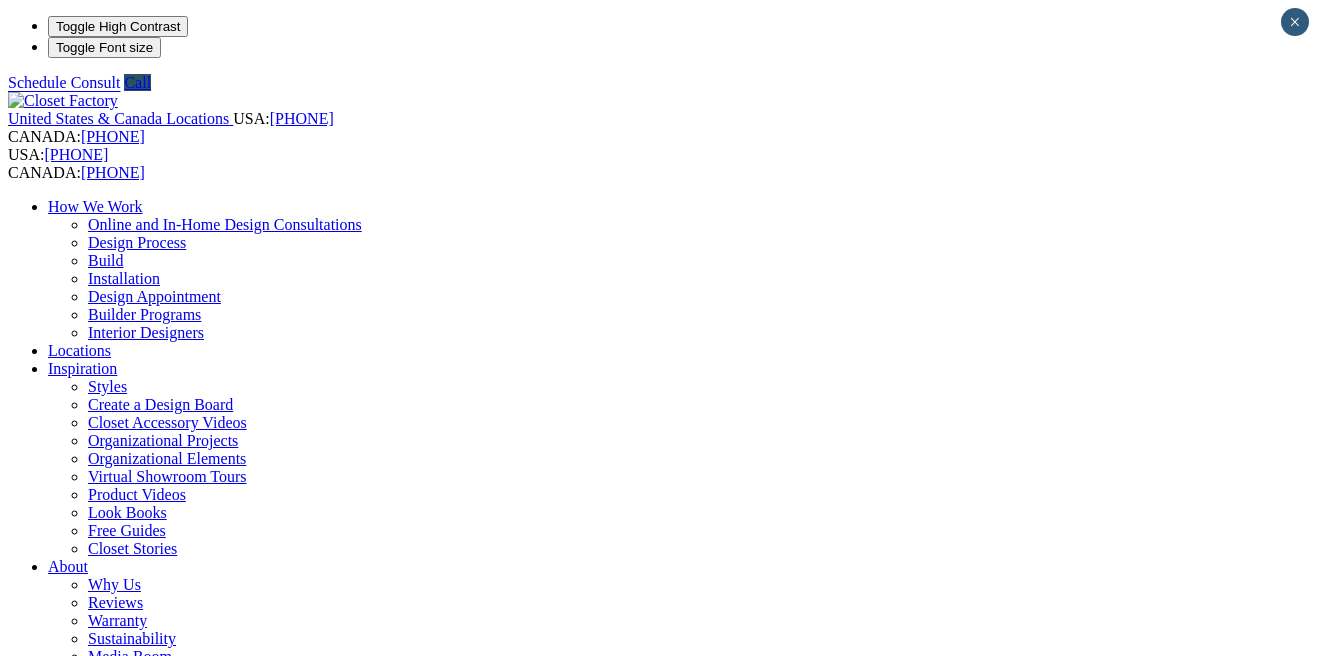 scroll, scrollTop: 0, scrollLeft: 0, axis: both 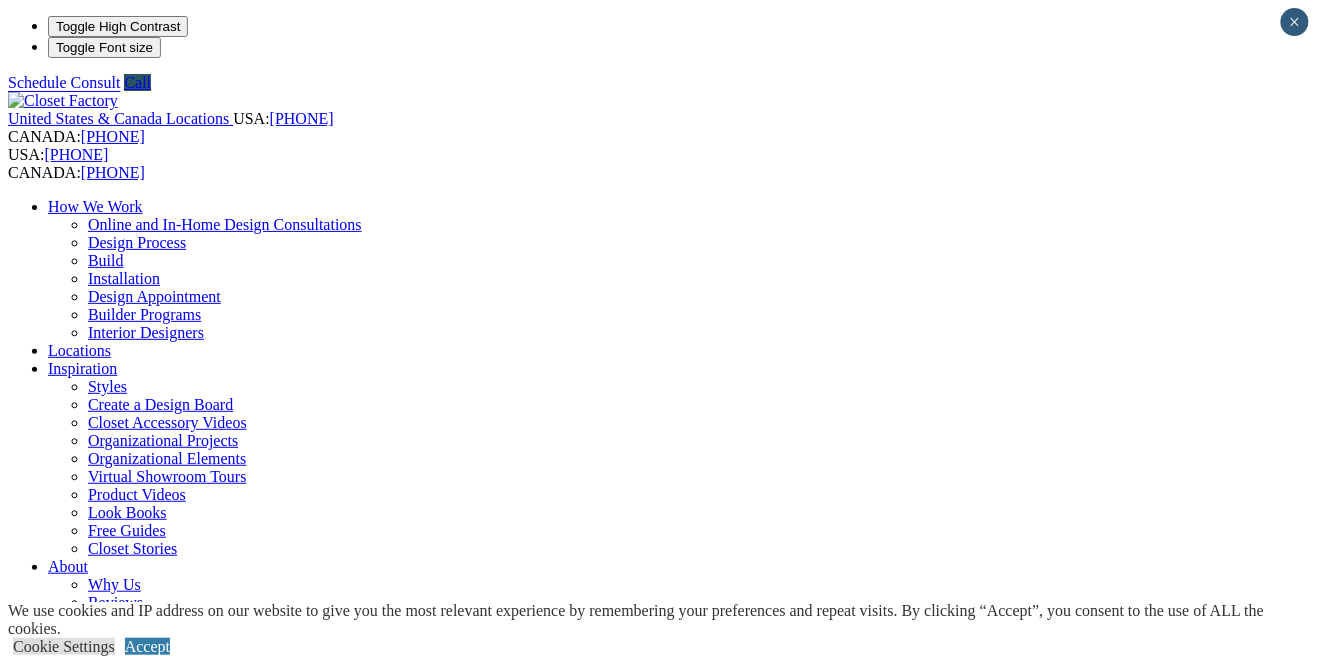 click on "Laundry Room" at bounding box center [96, 1084] 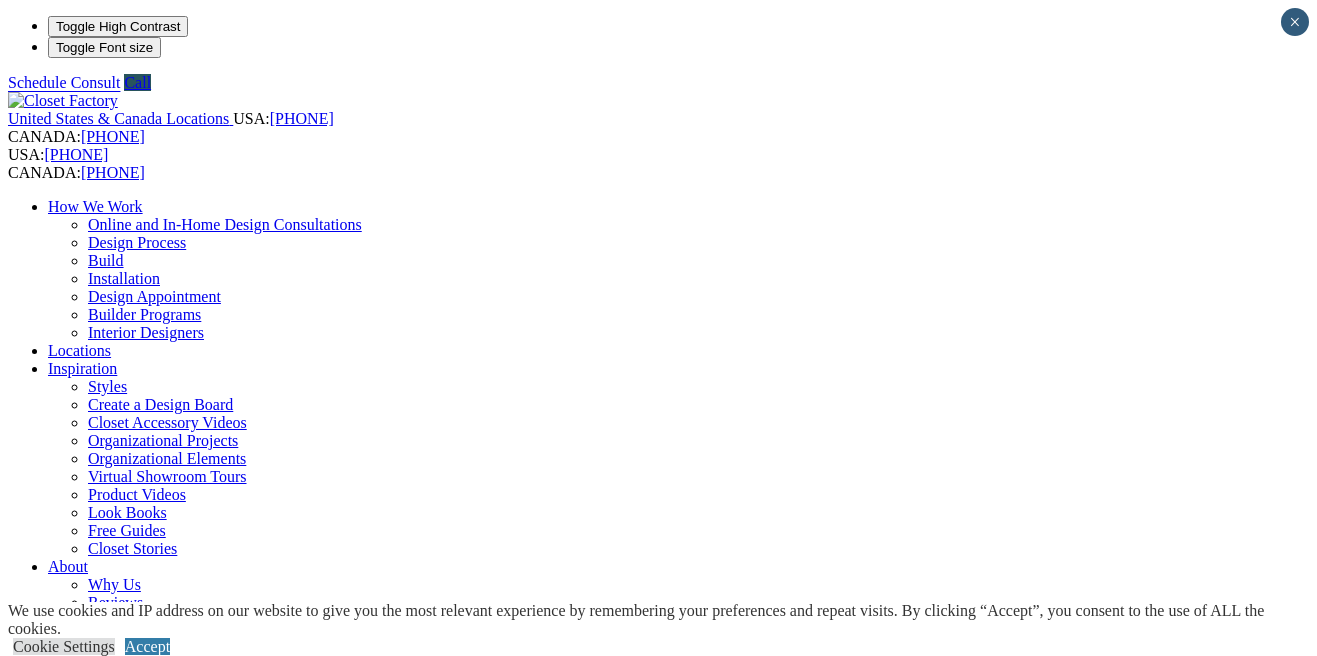 scroll, scrollTop: 0, scrollLeft: 0, axis: both 